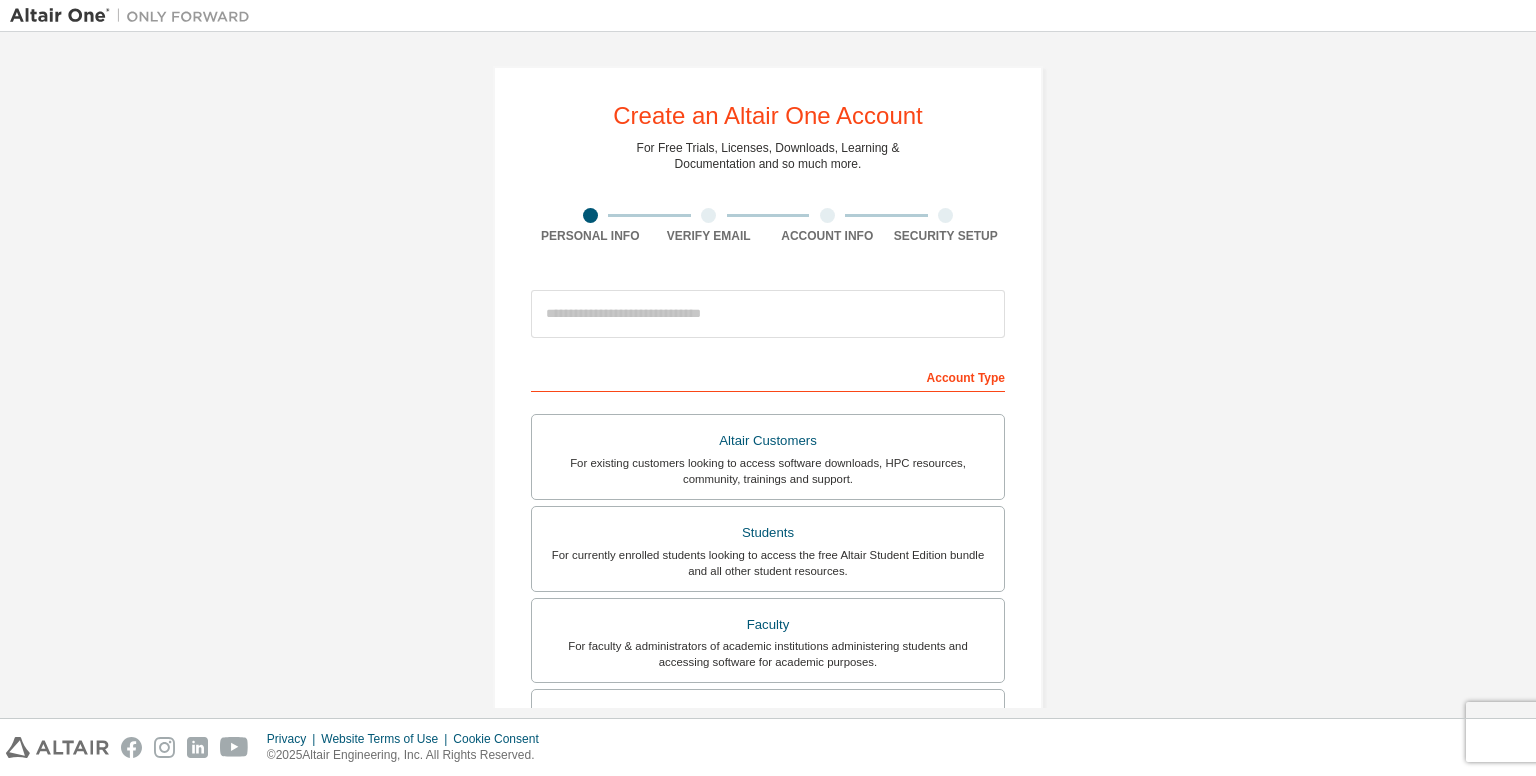 scroll, scrollTop: 0, scrollLeft: 0, axis: both 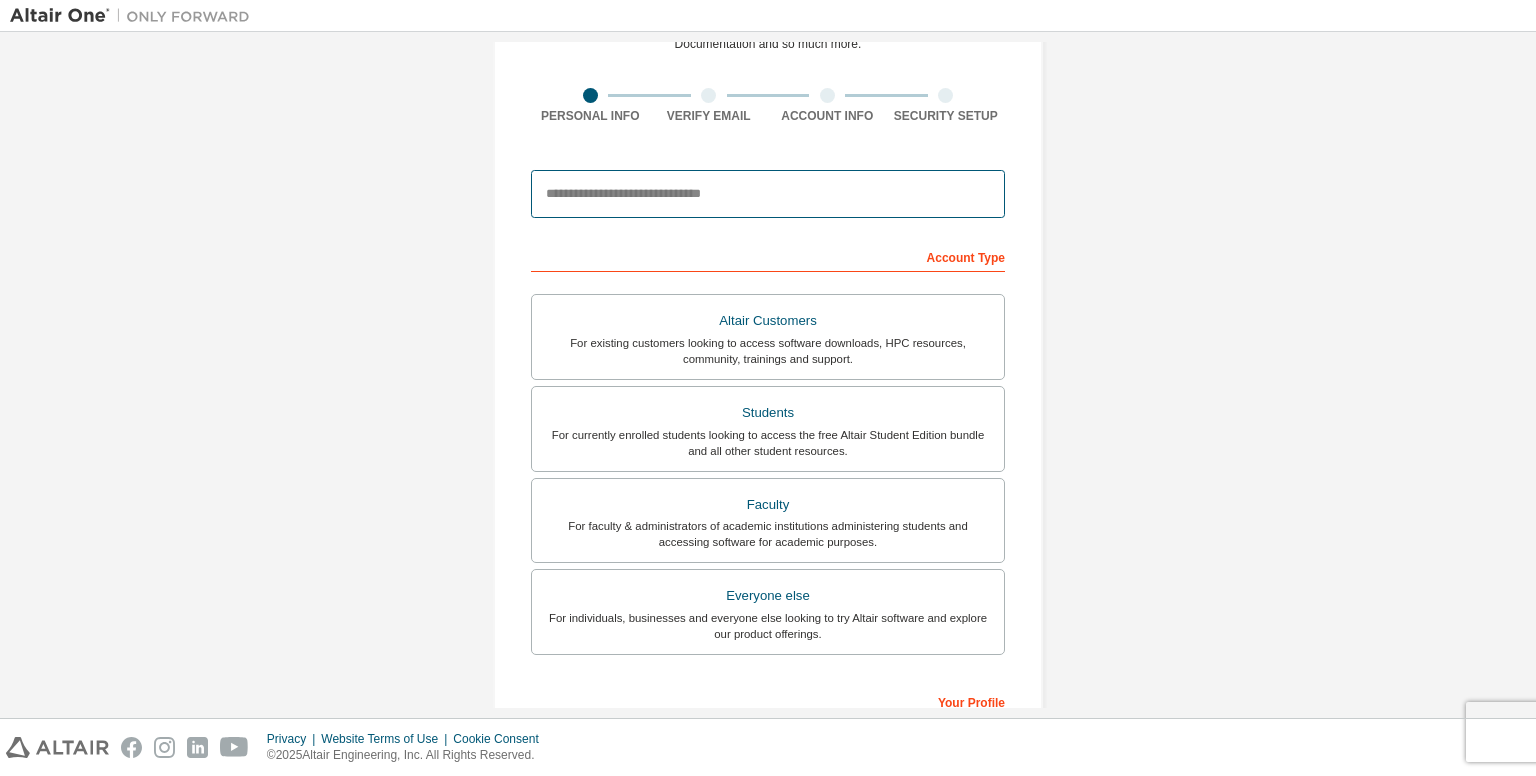 click at bounding box center (768, 194) 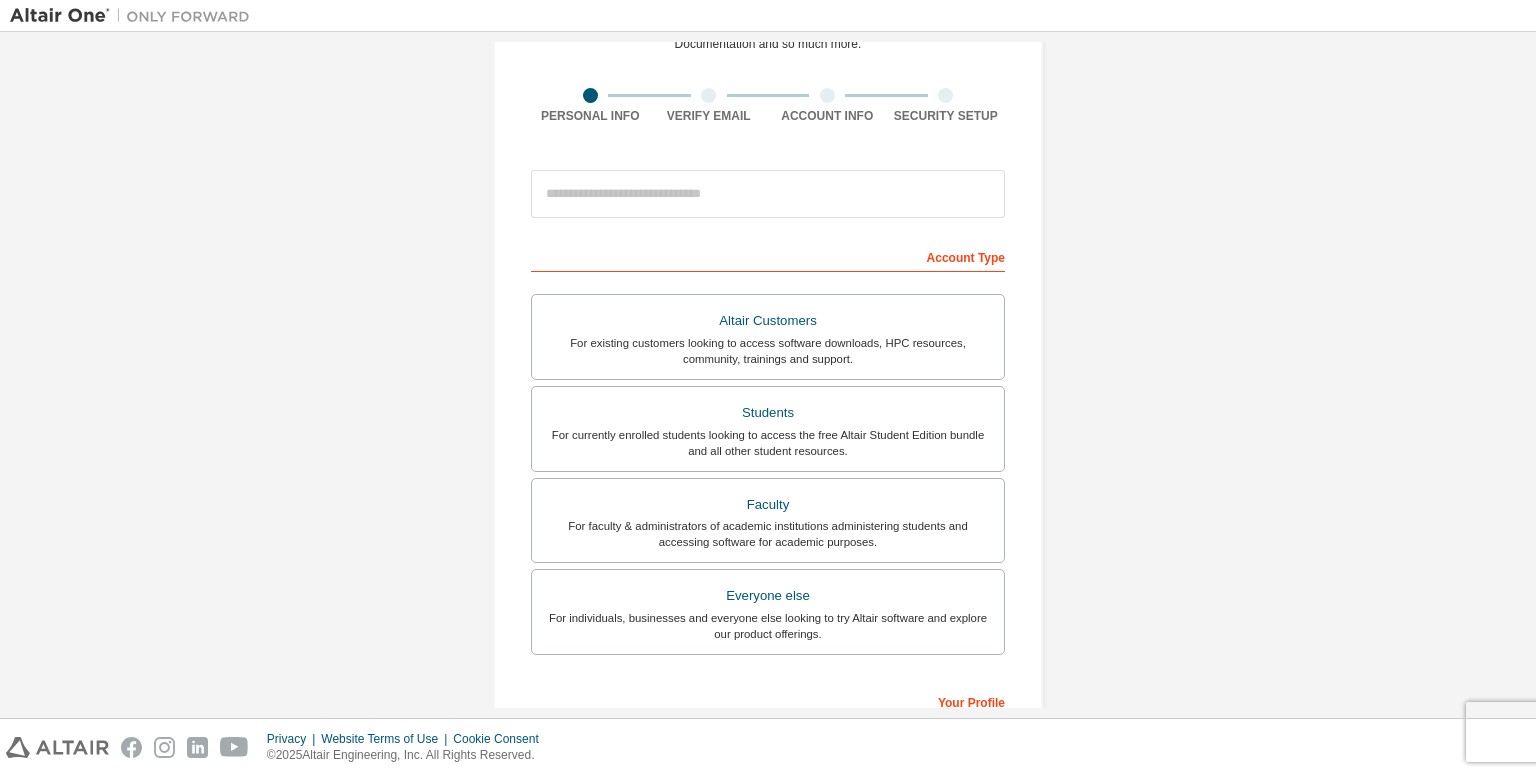 click on "Create an Altair One Account For Free Trials, Licenses, Downloads, Learning &  Documentation and so much more. Personal Info Verify Email Account Info Security Setup This is a federated email. No need to register a new account. You should be able to  login  by using your company's SSO credentials. Email already exists. Please try to  login  instead. Account Type Altair Customers For existing customers looking to access software downloads, HPC resources, community, trainings and support. Students For currently enrolled students looking to access the free Altair Student Edition bundle and all other student resources. Faculty For faculty & administrators of academic institutions administering students and accessing software for academic purposes. Everyone else For individuals, businesses and everyone else looking to try Altair software and explore our product offerings. Your Profile First Name Last Name Job Title Please provide State/Province to help us route sales and support resources to you more efficiently." at bounding box center [768, 451] 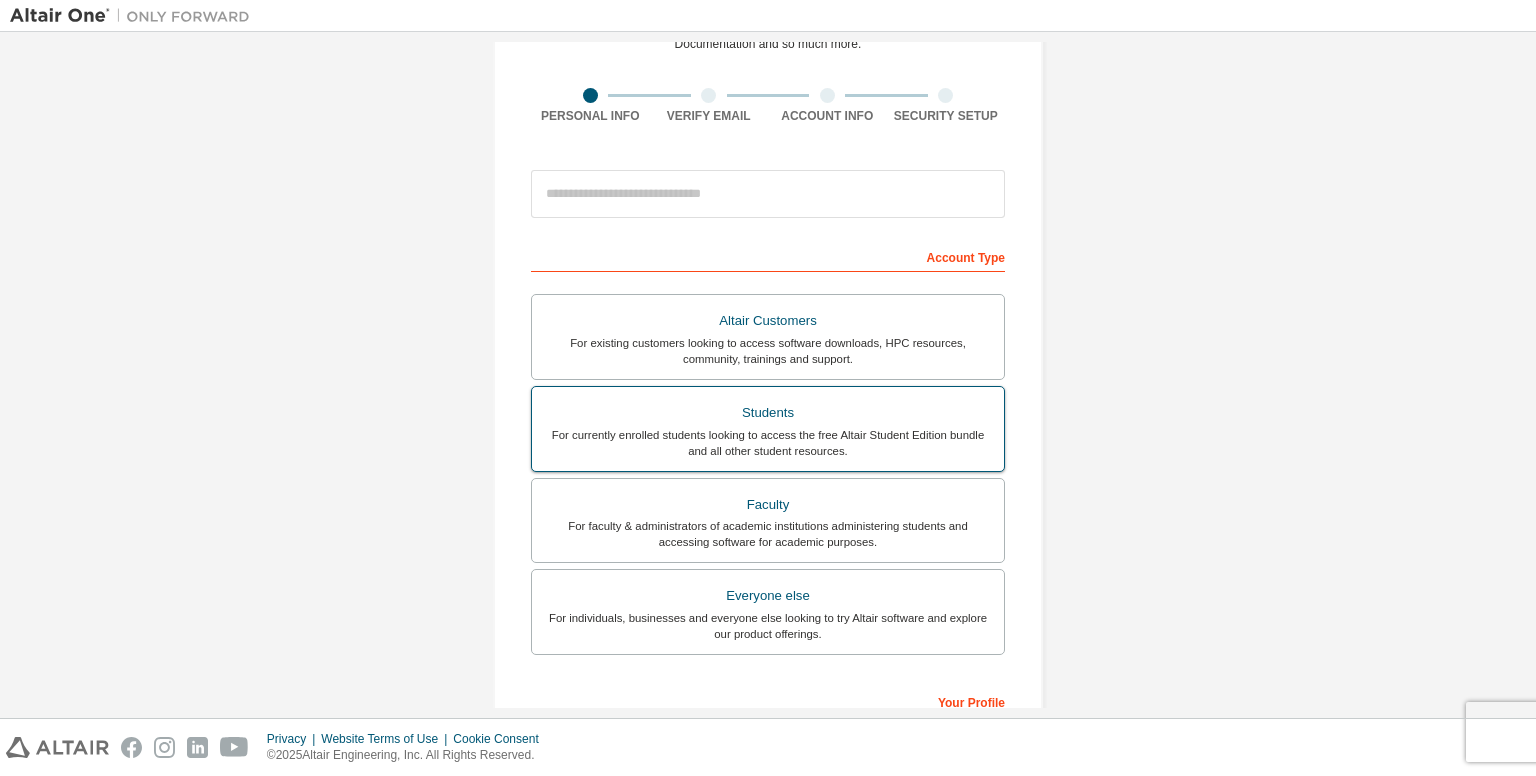 click on "Students" at bounding box center (768, 413) 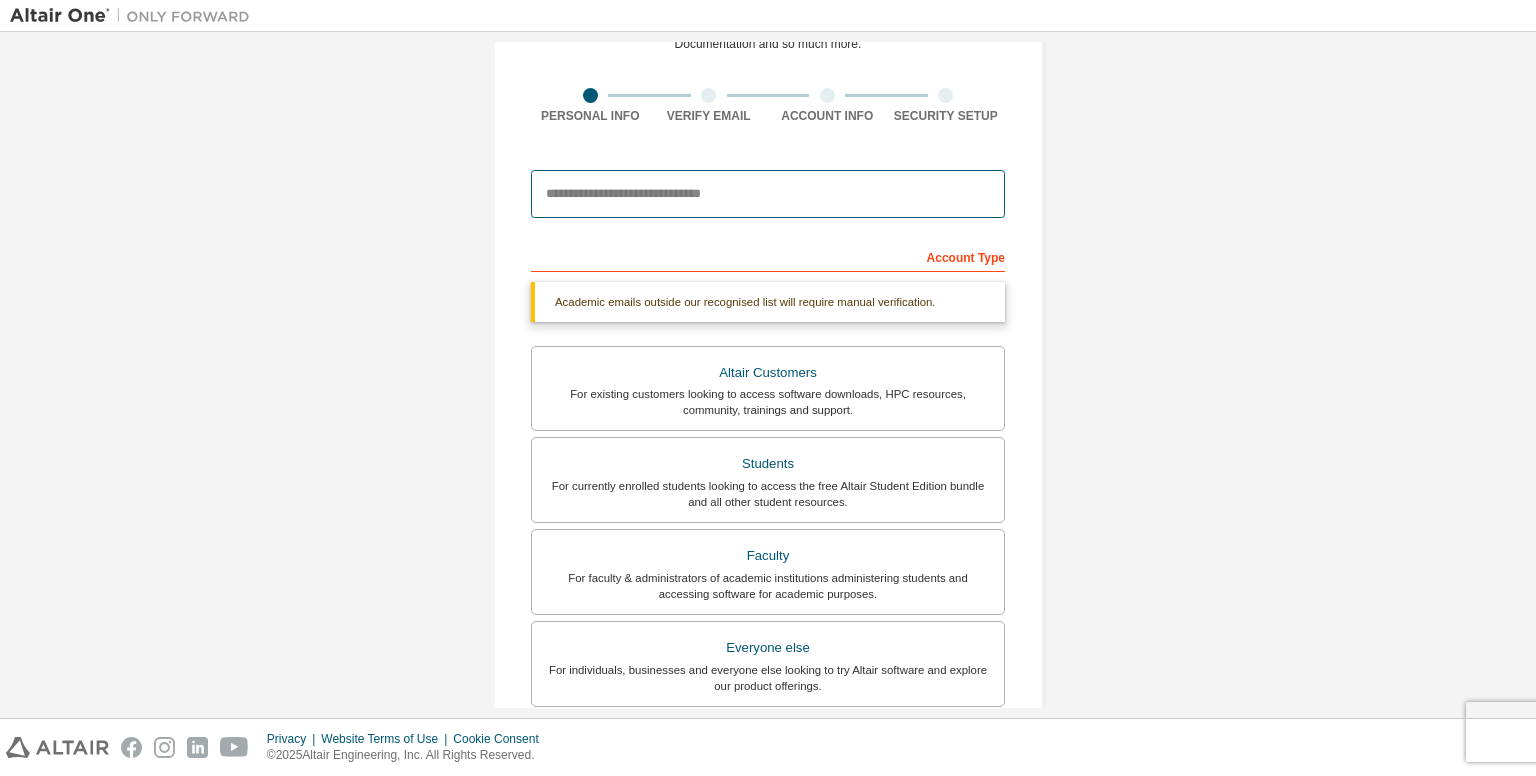 click at bounding box center (768, 194) 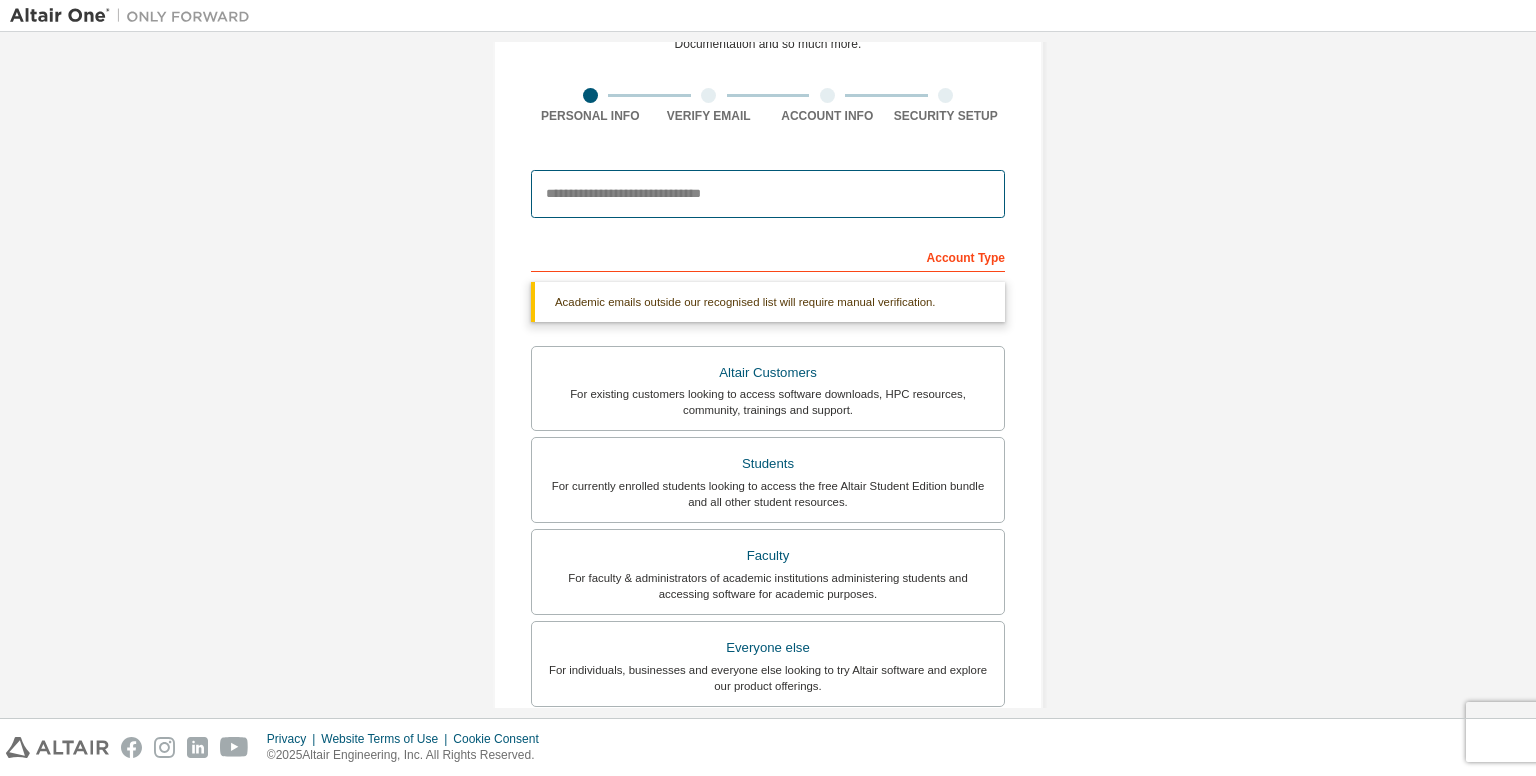 type on "**********" 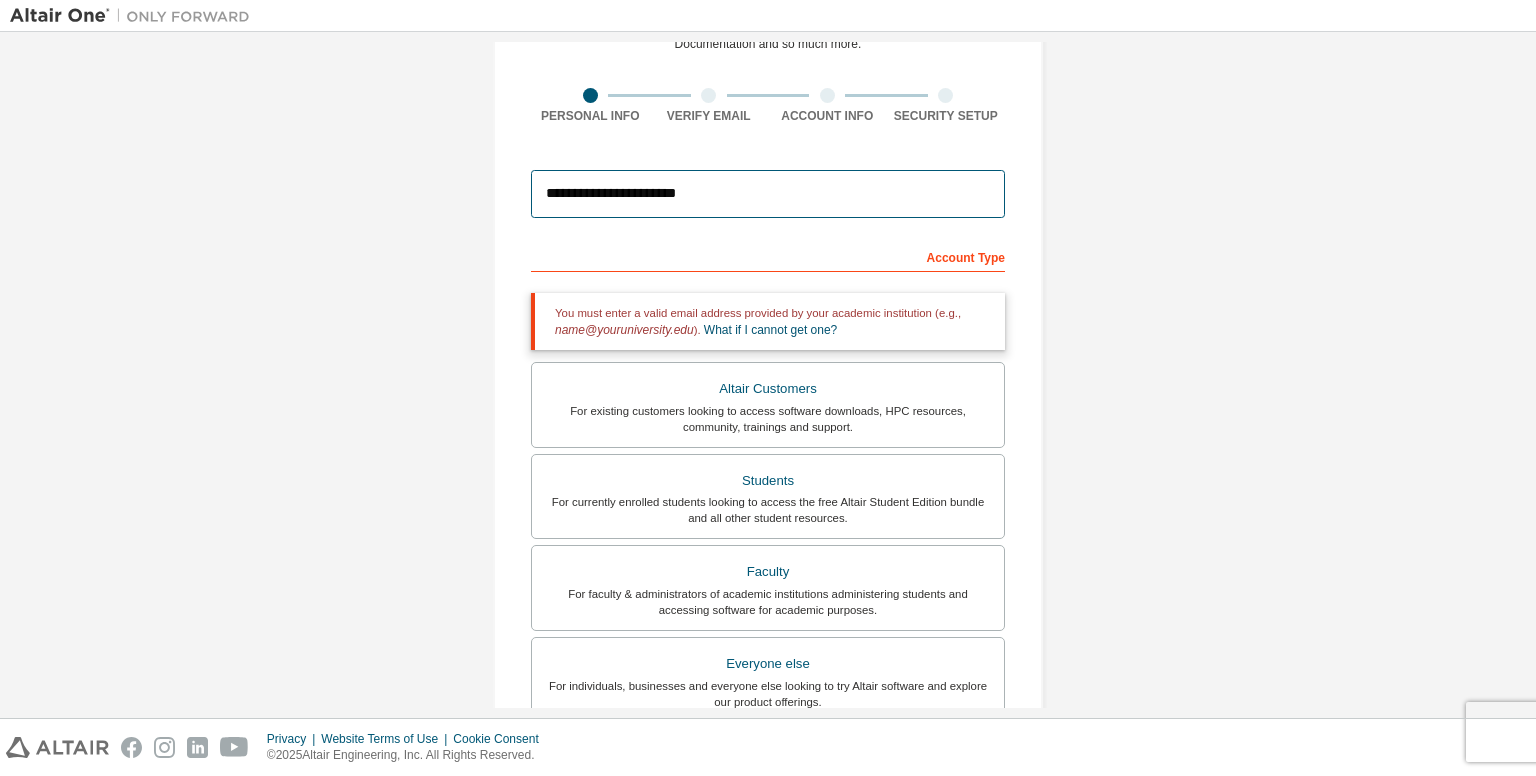 click on "**********" at bounding box center (768, 194) 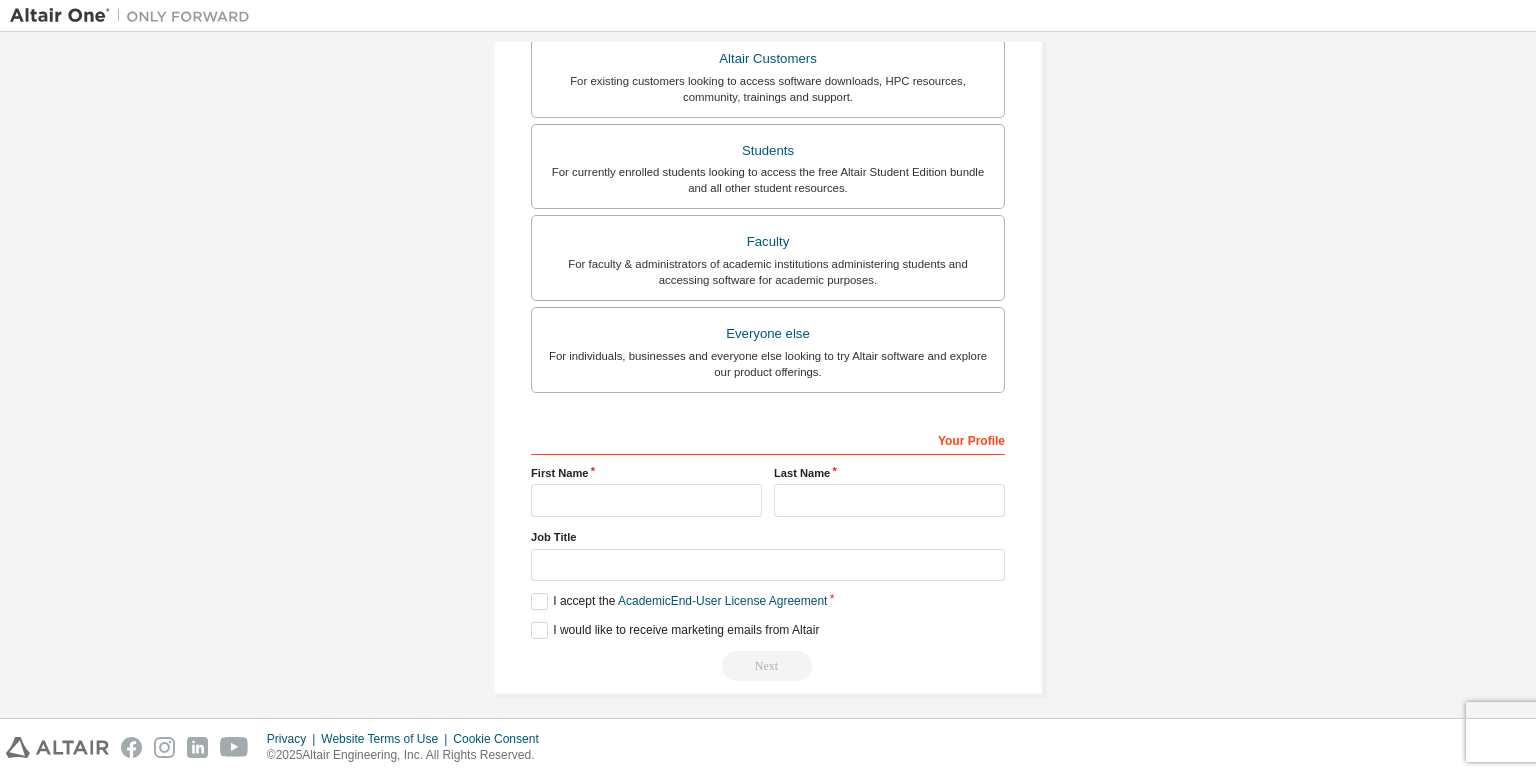 scroll, scrollTop: 457, scrollLeft: 0, axis: vertical 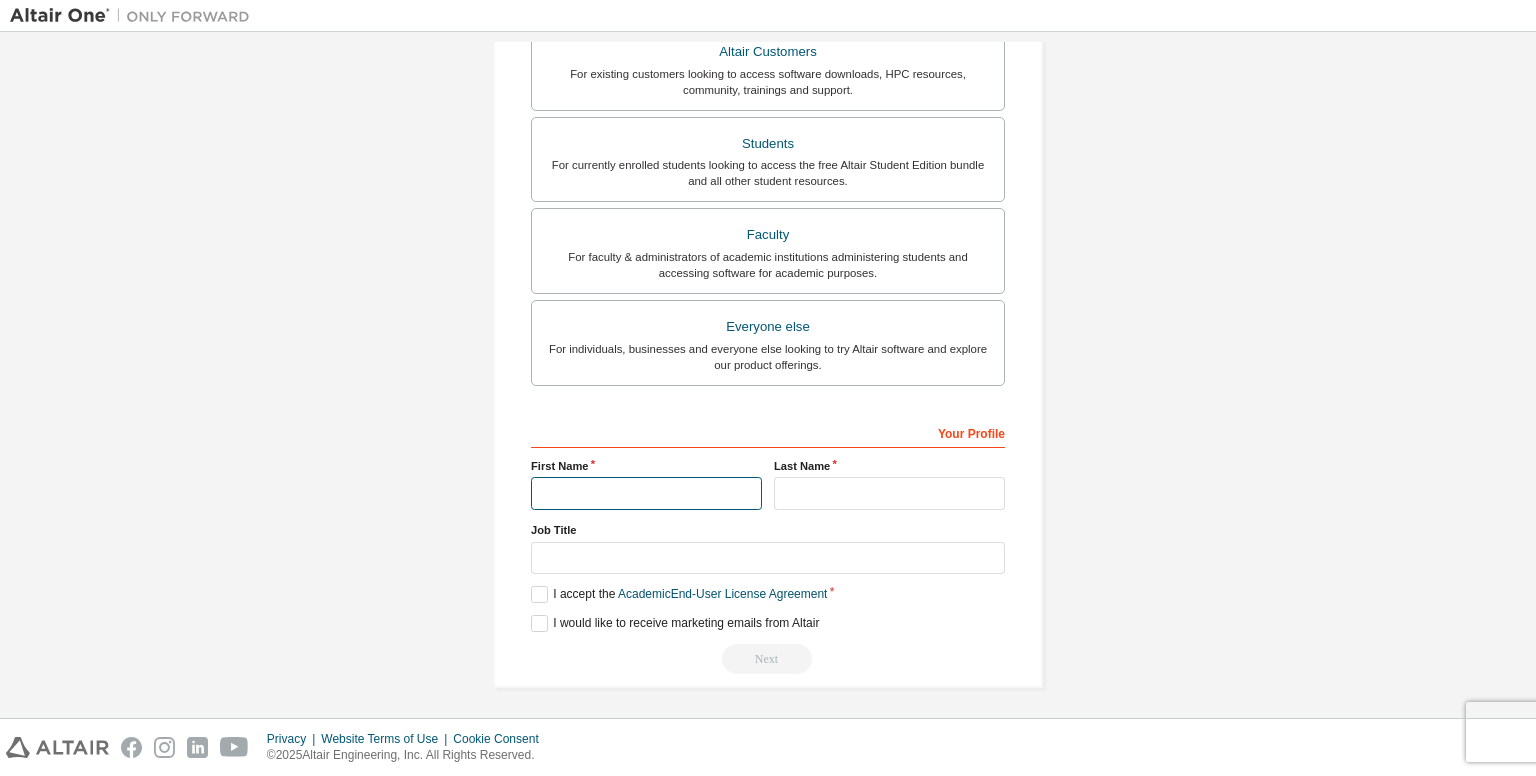 click at bounding box center (646, 493) 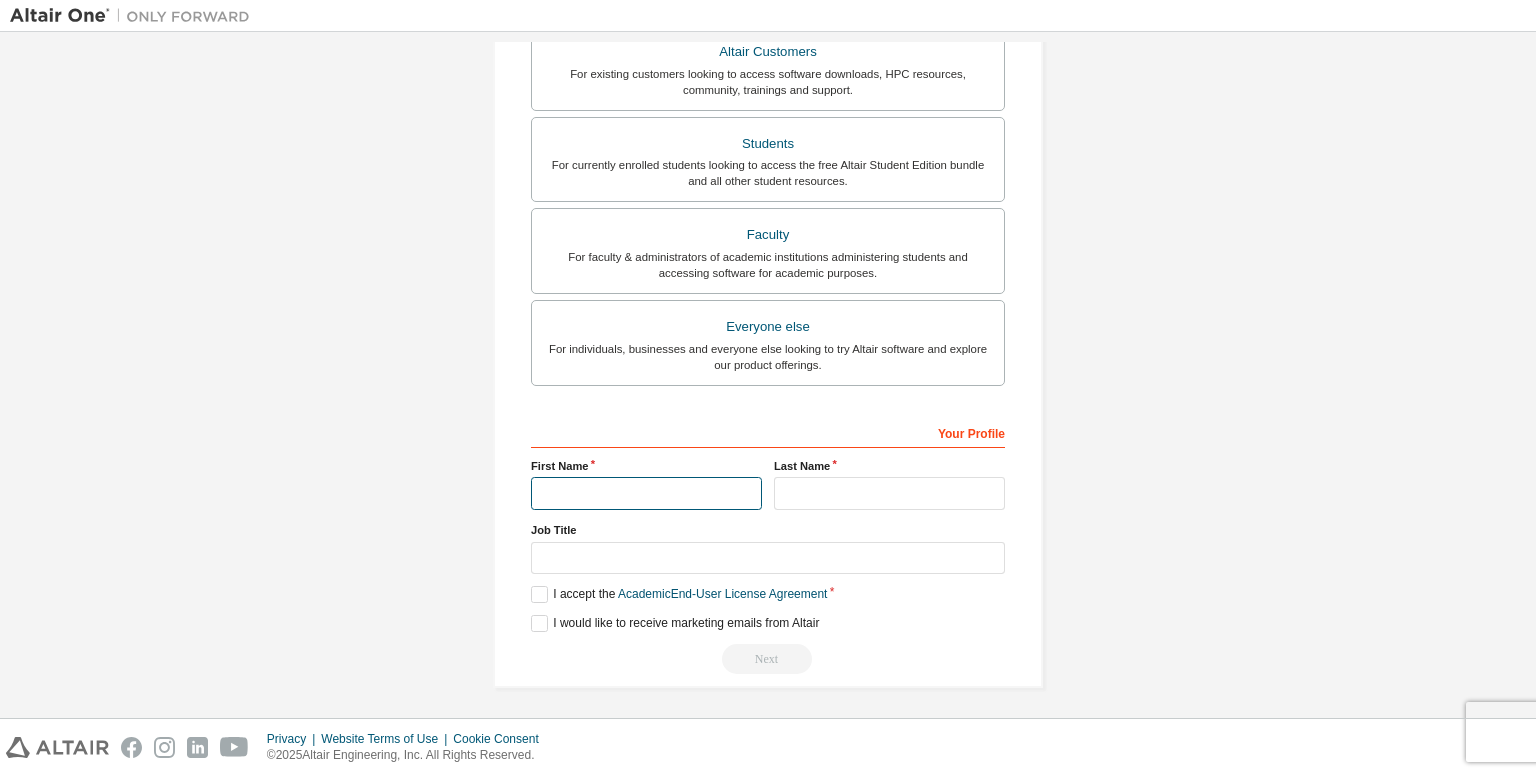 type on "******" 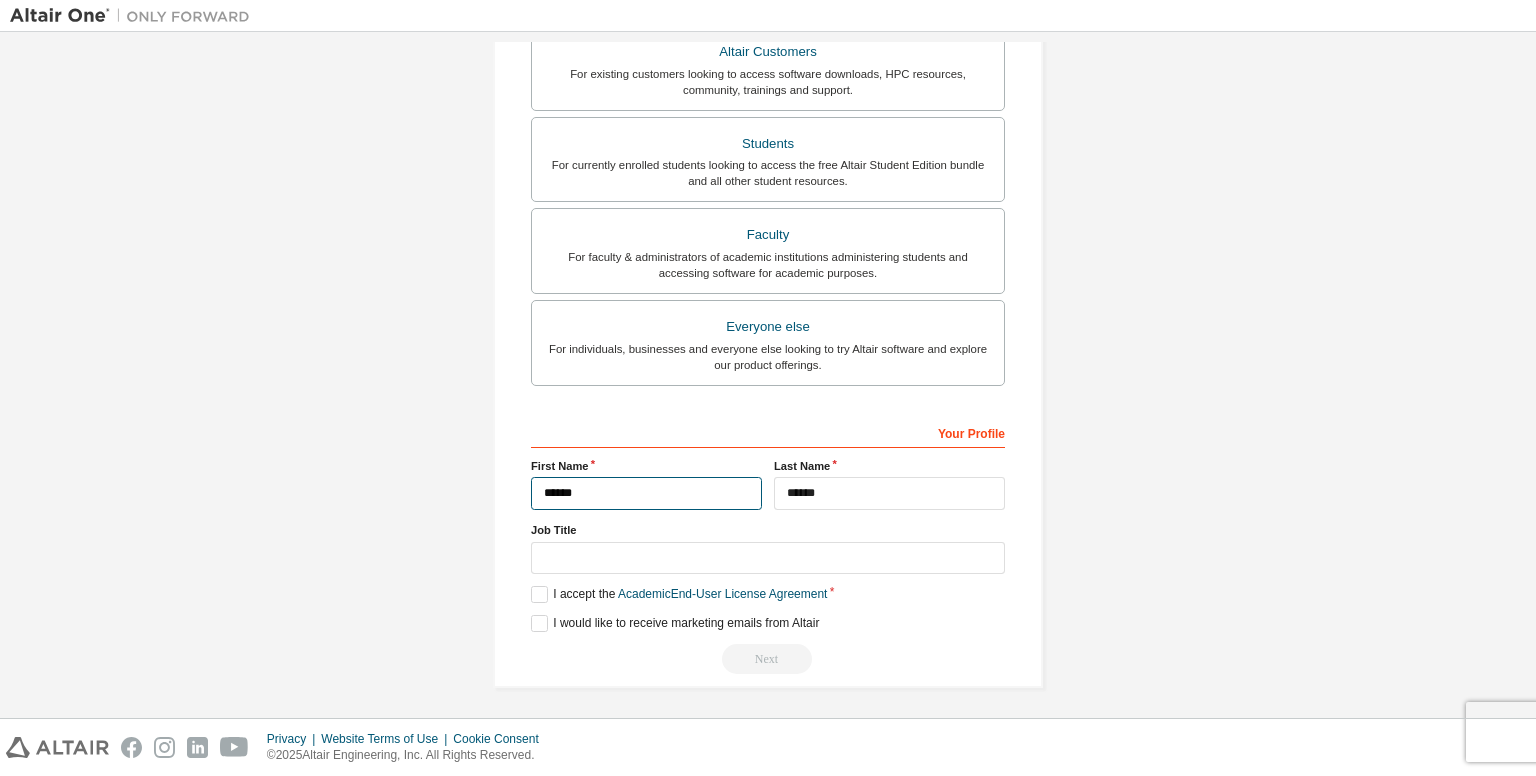 click on "******" at bounding box center (646, 493) 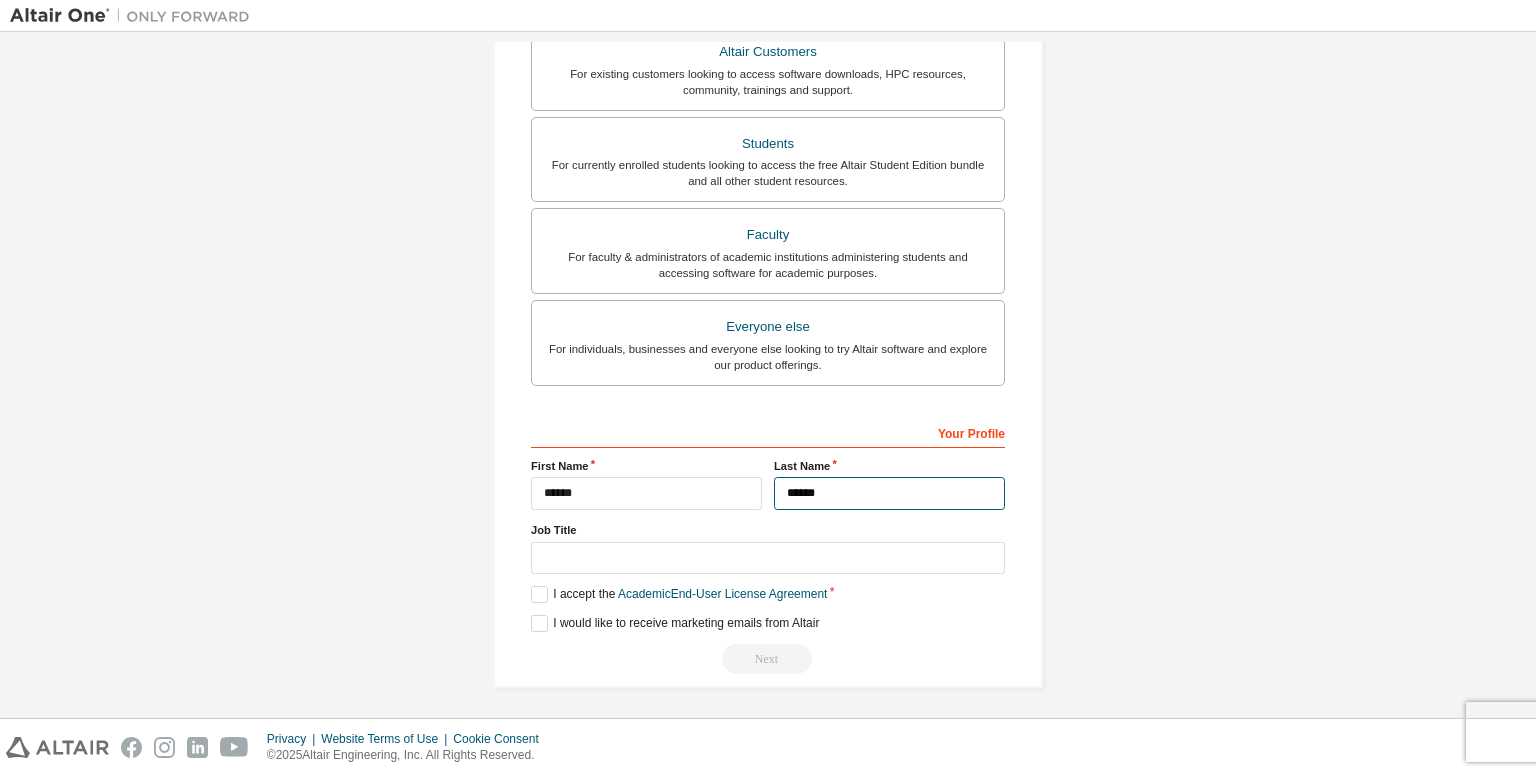 click on "******" at bounding box center (889, 493) 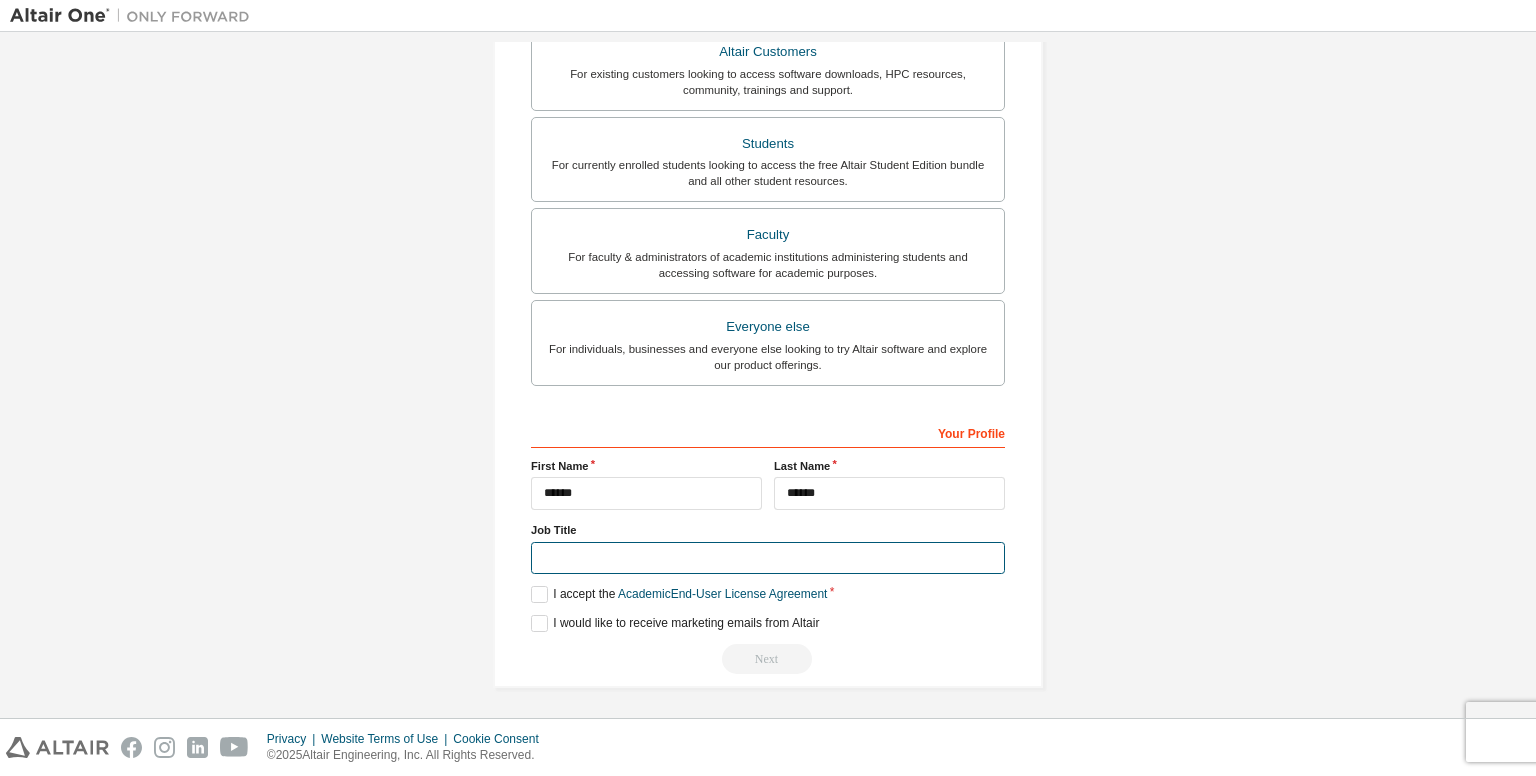 click at bounding box center [768, 558] 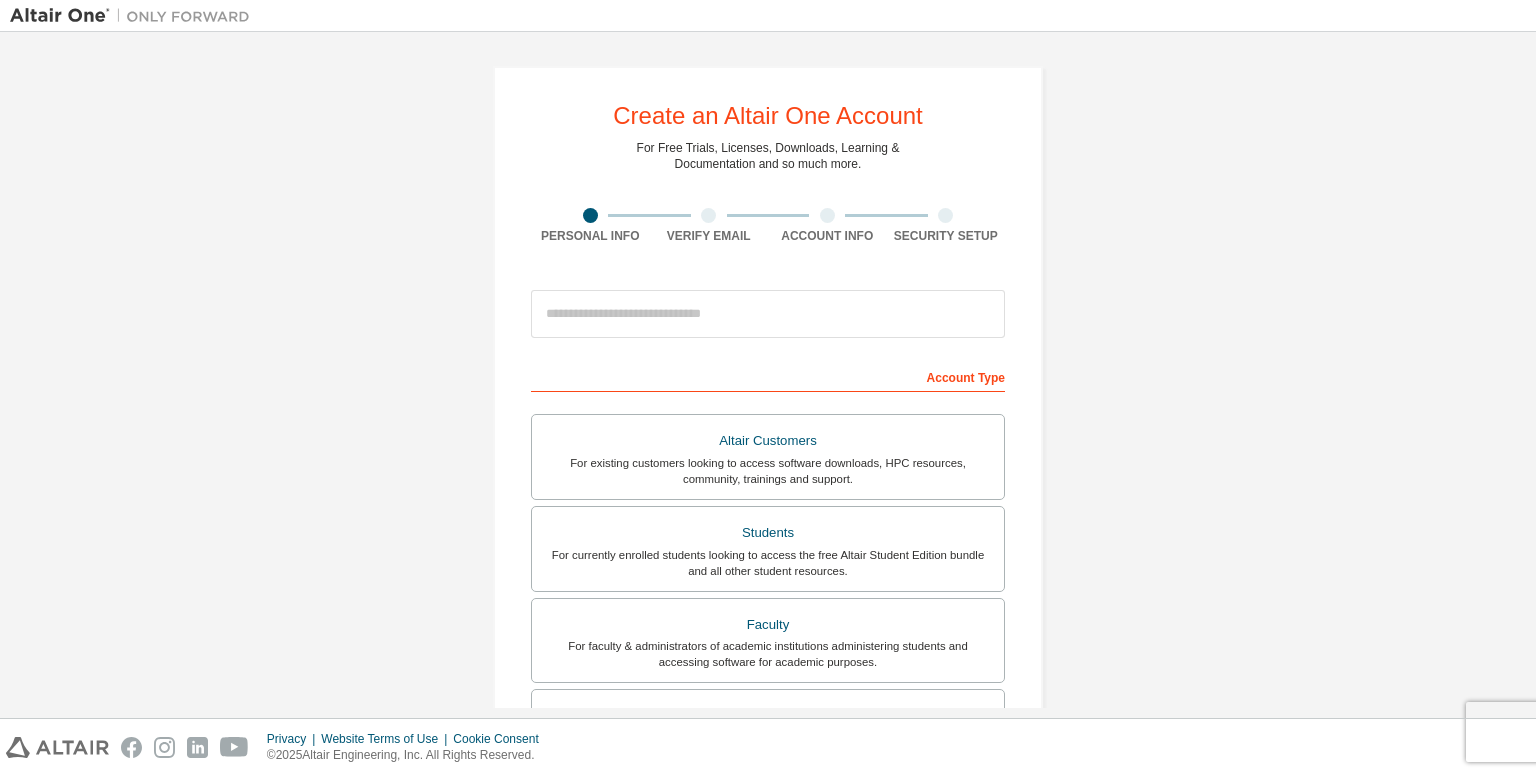 scroll, scrollTop: 0, scrollLeft: 0, axis: both 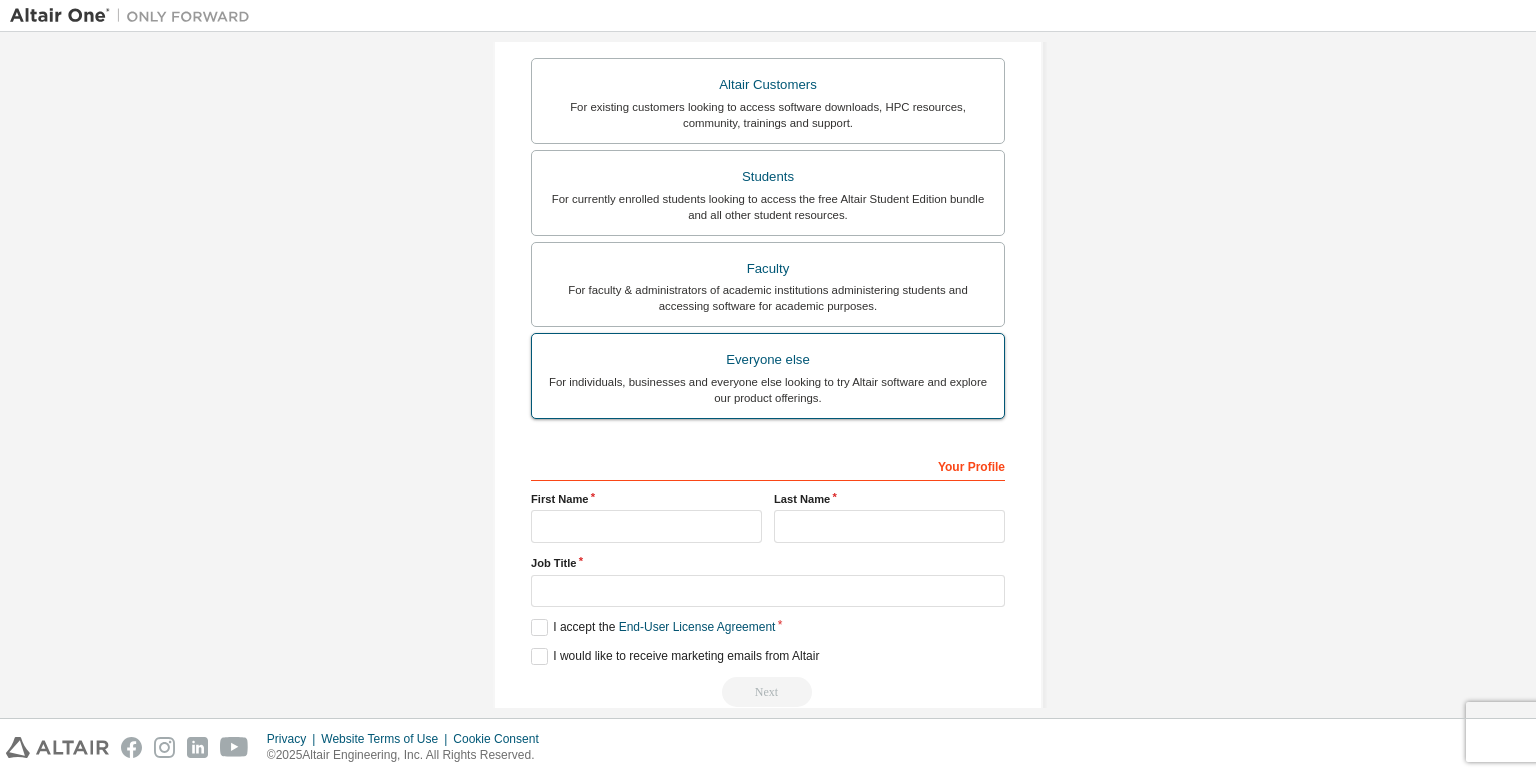 click on "For individuals, businesses and everyone else looking to try Altair software and explore our product offerings." at bounding box center (768, 390) 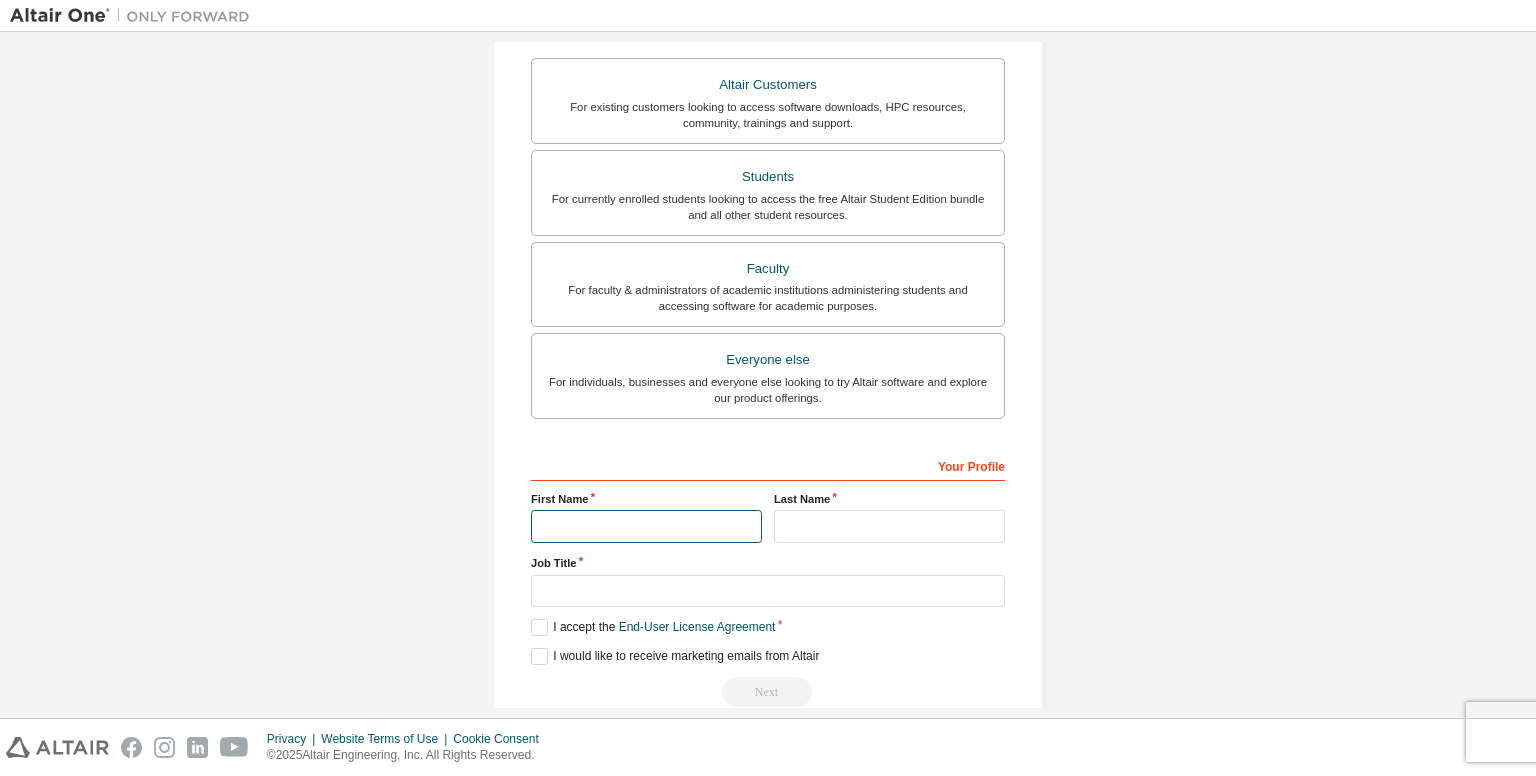 click at bounding box center [646, 526] 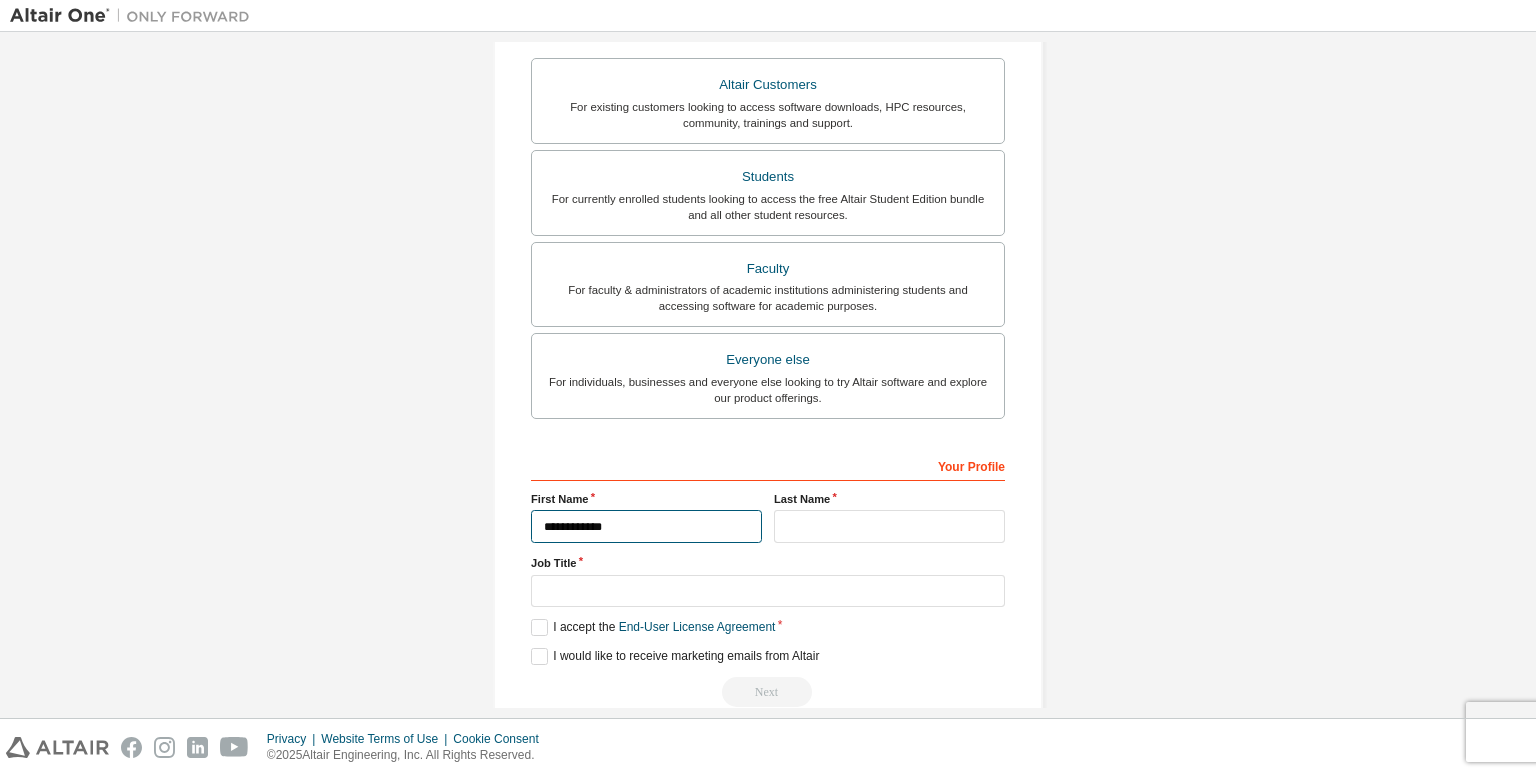 type on "**********" 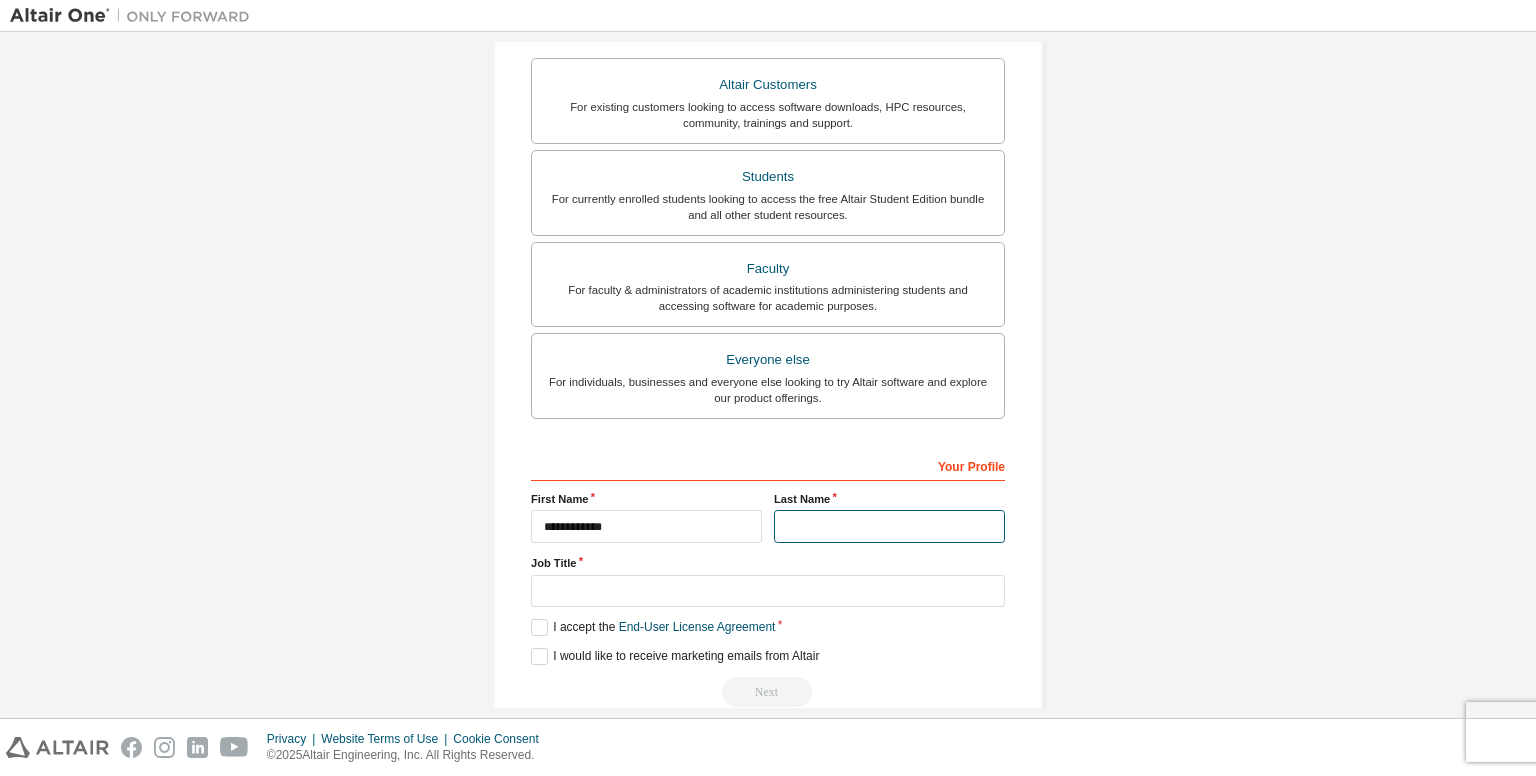 click at bounding box center [889, 526] 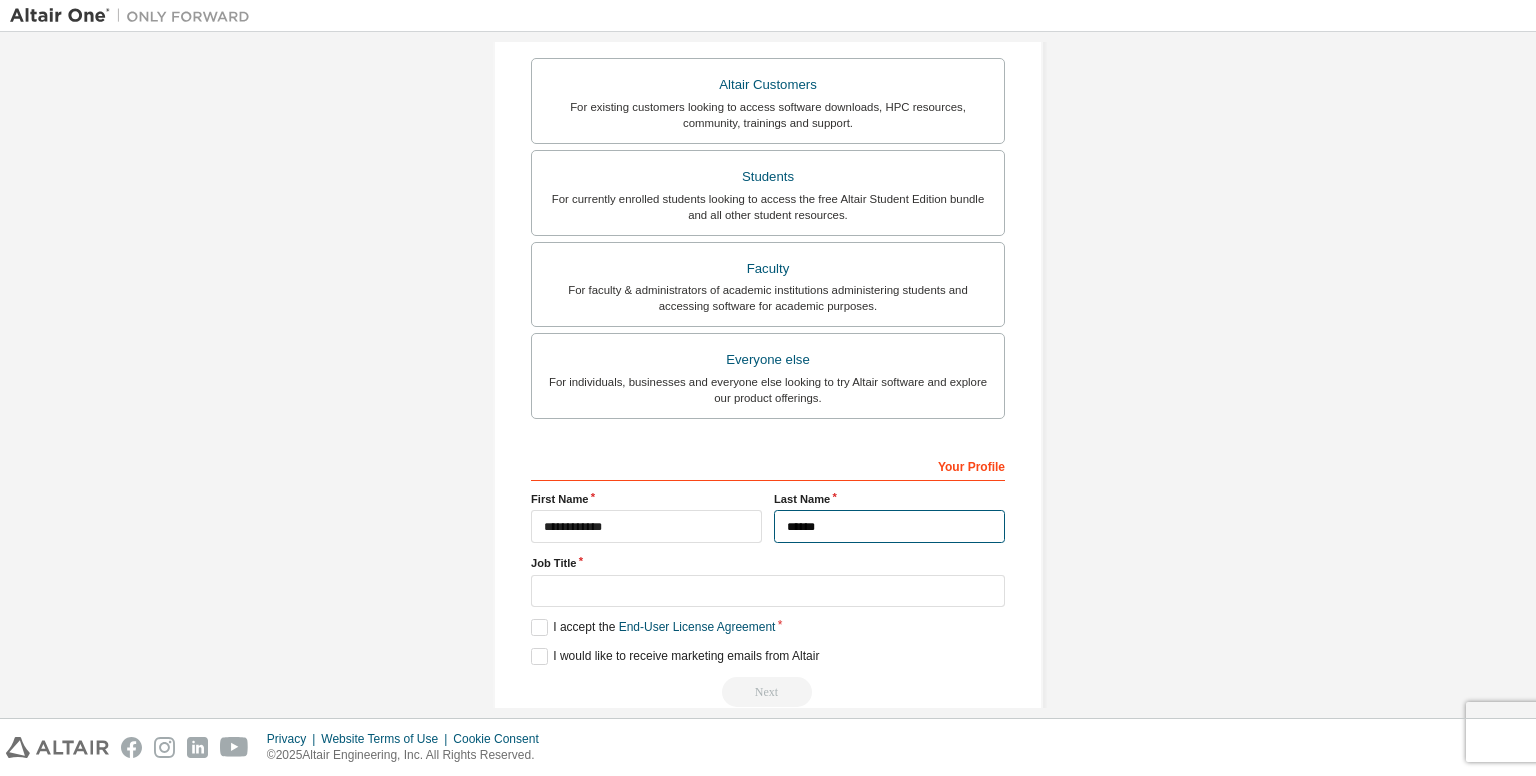click on "******" at bounding box center [889, 526] 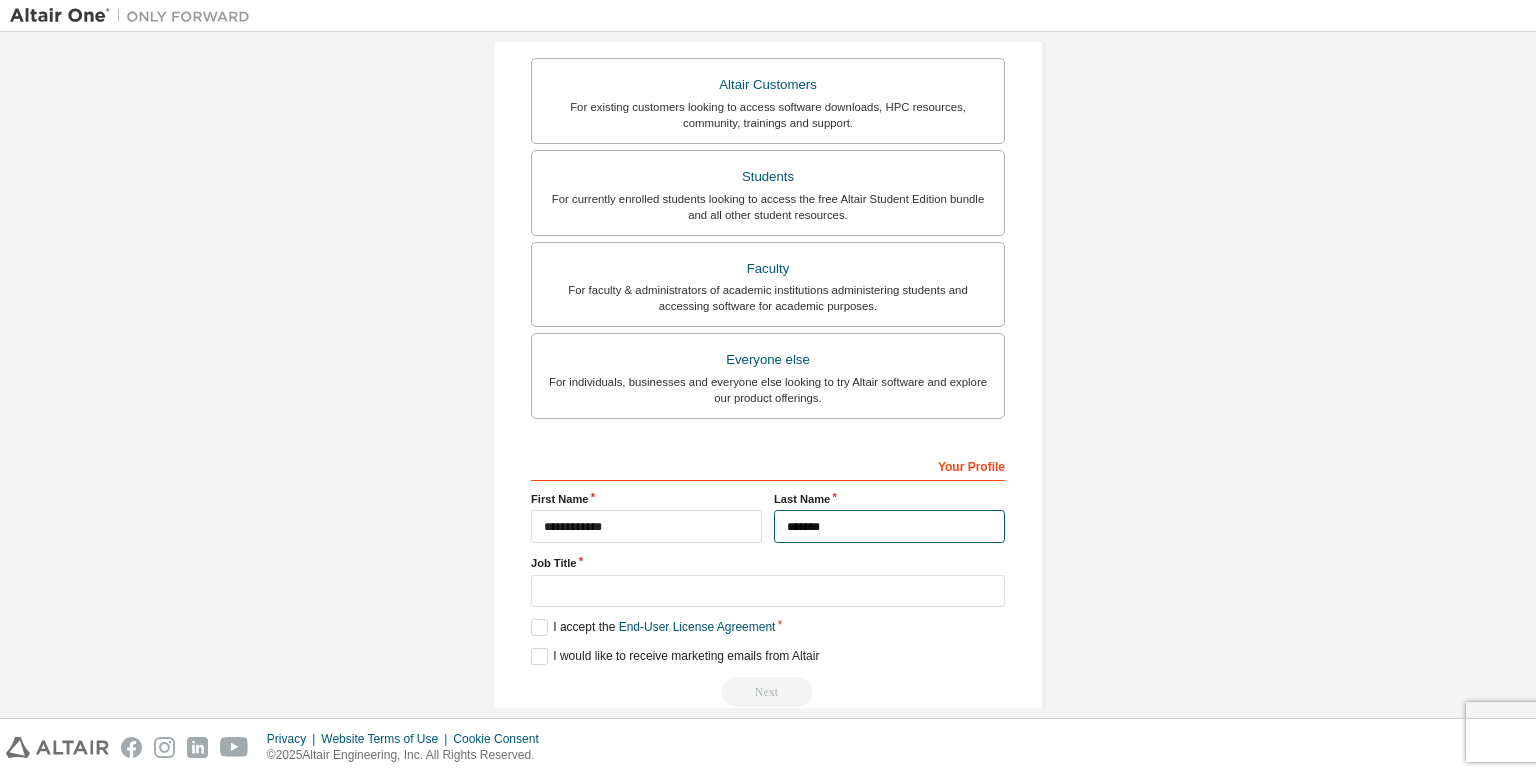 type on "******" 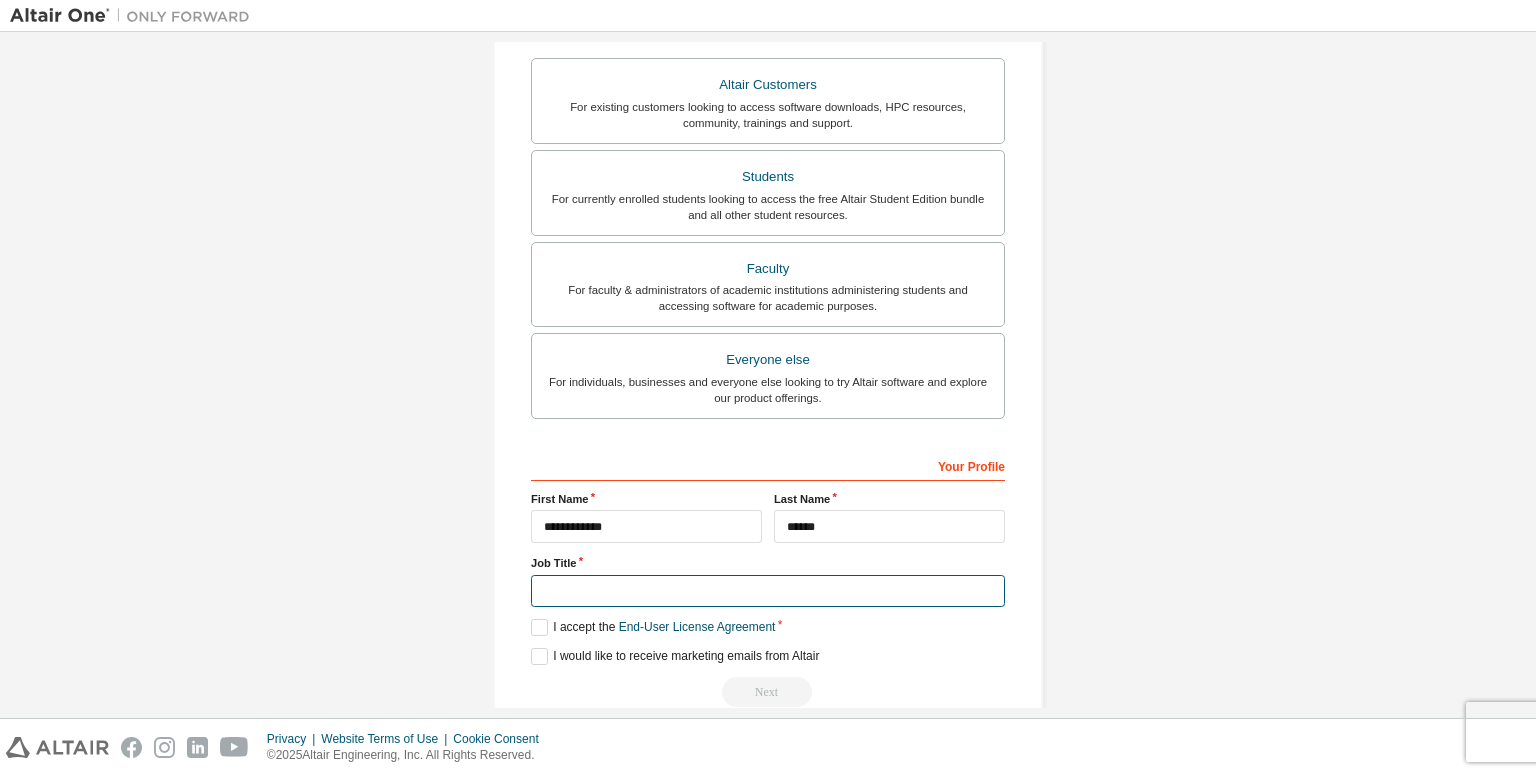 click at bounding box center [768, 591] 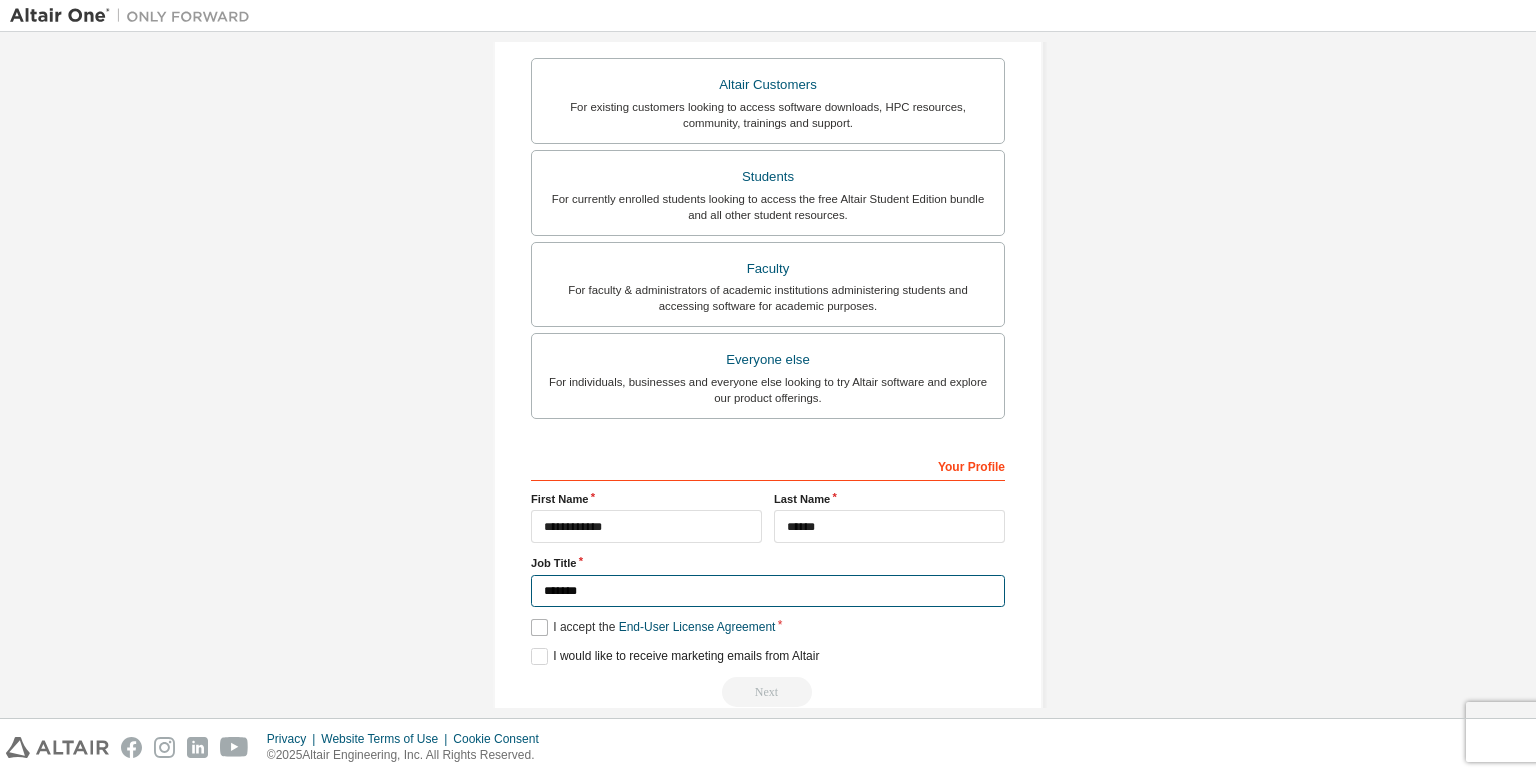 type on "*******" 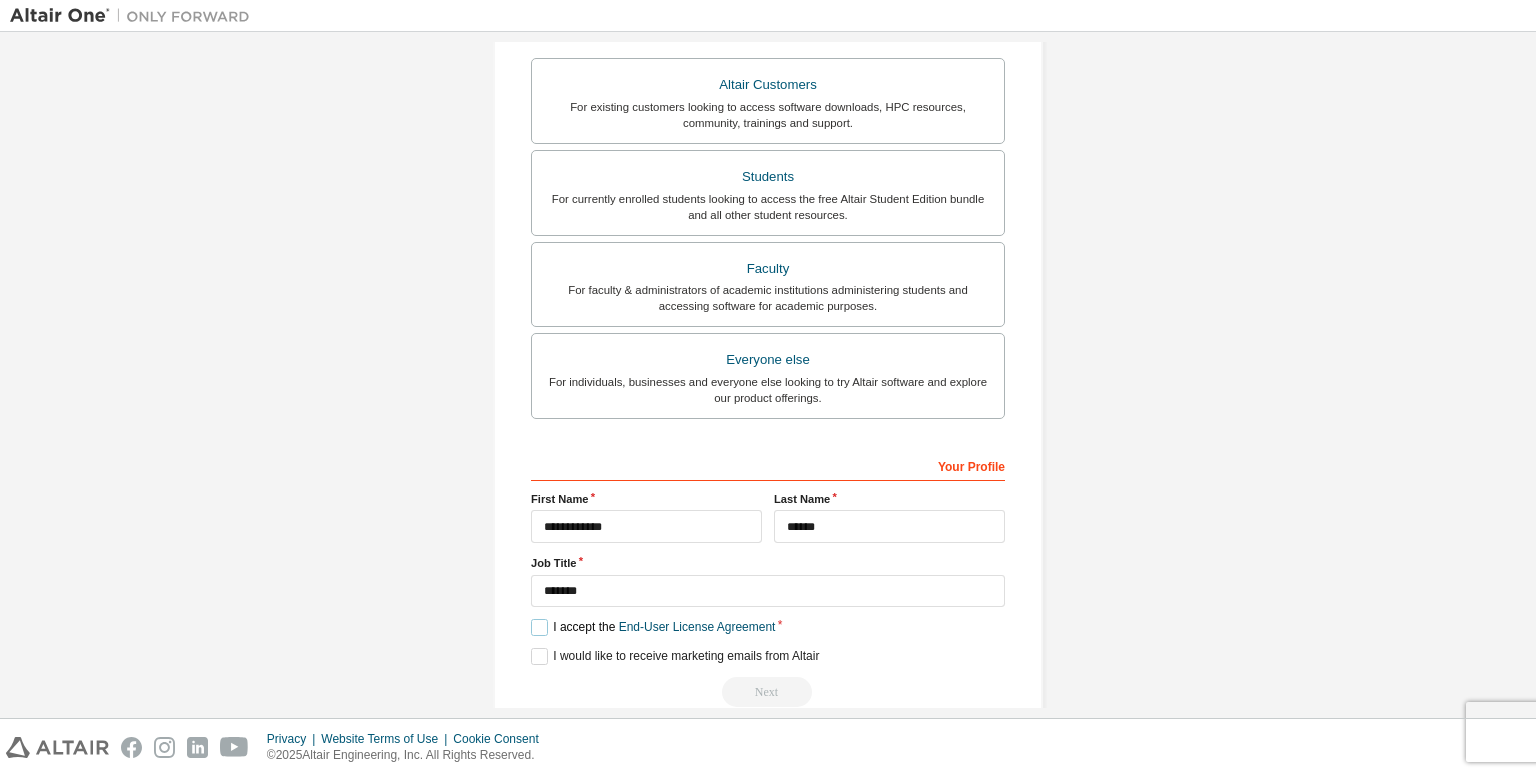 click on "I accept the    End-User License Agreement" at bounding box center [653, 627] 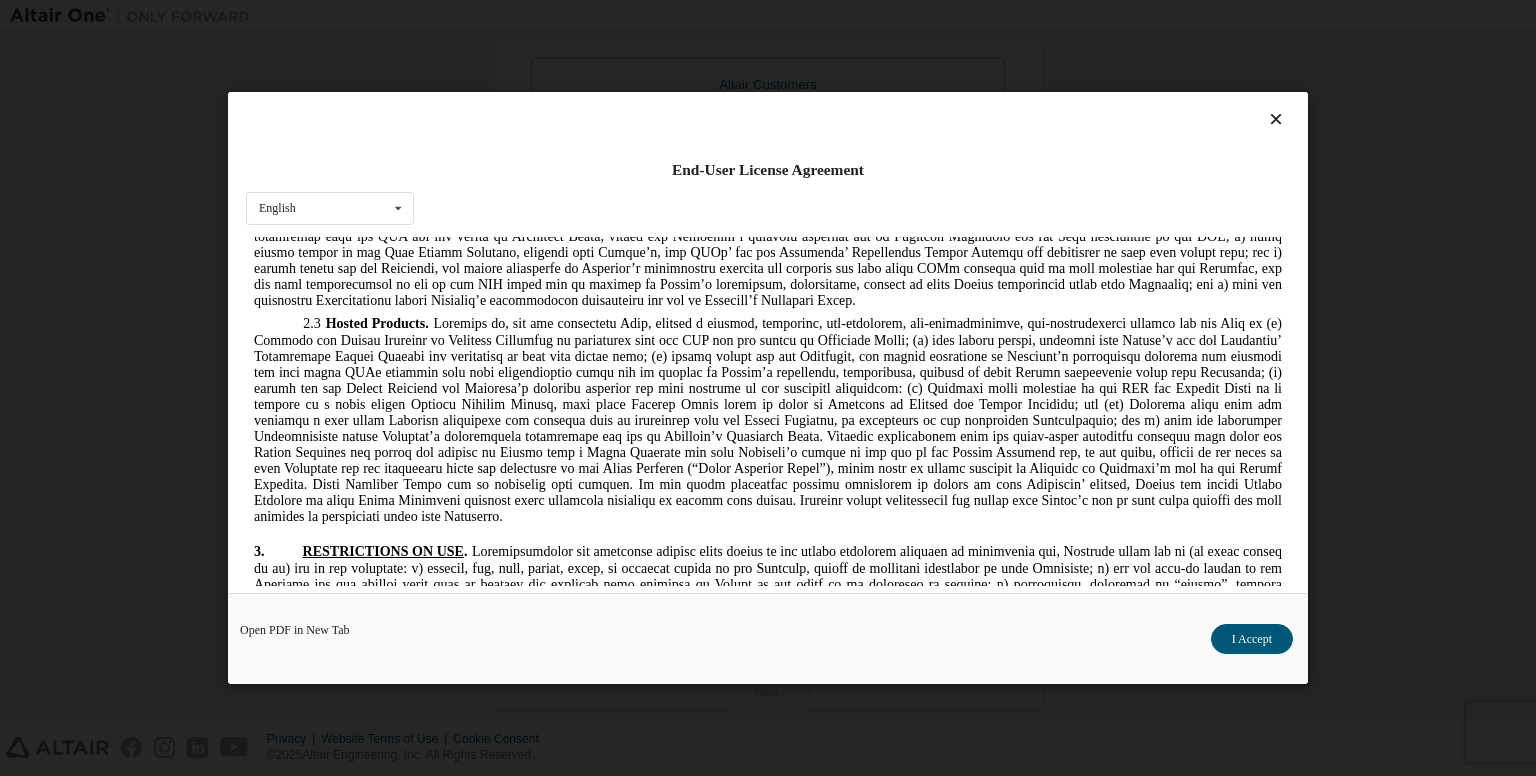 scroll, scrollTop: 1630, scrollLeft: 0, axis: vertical 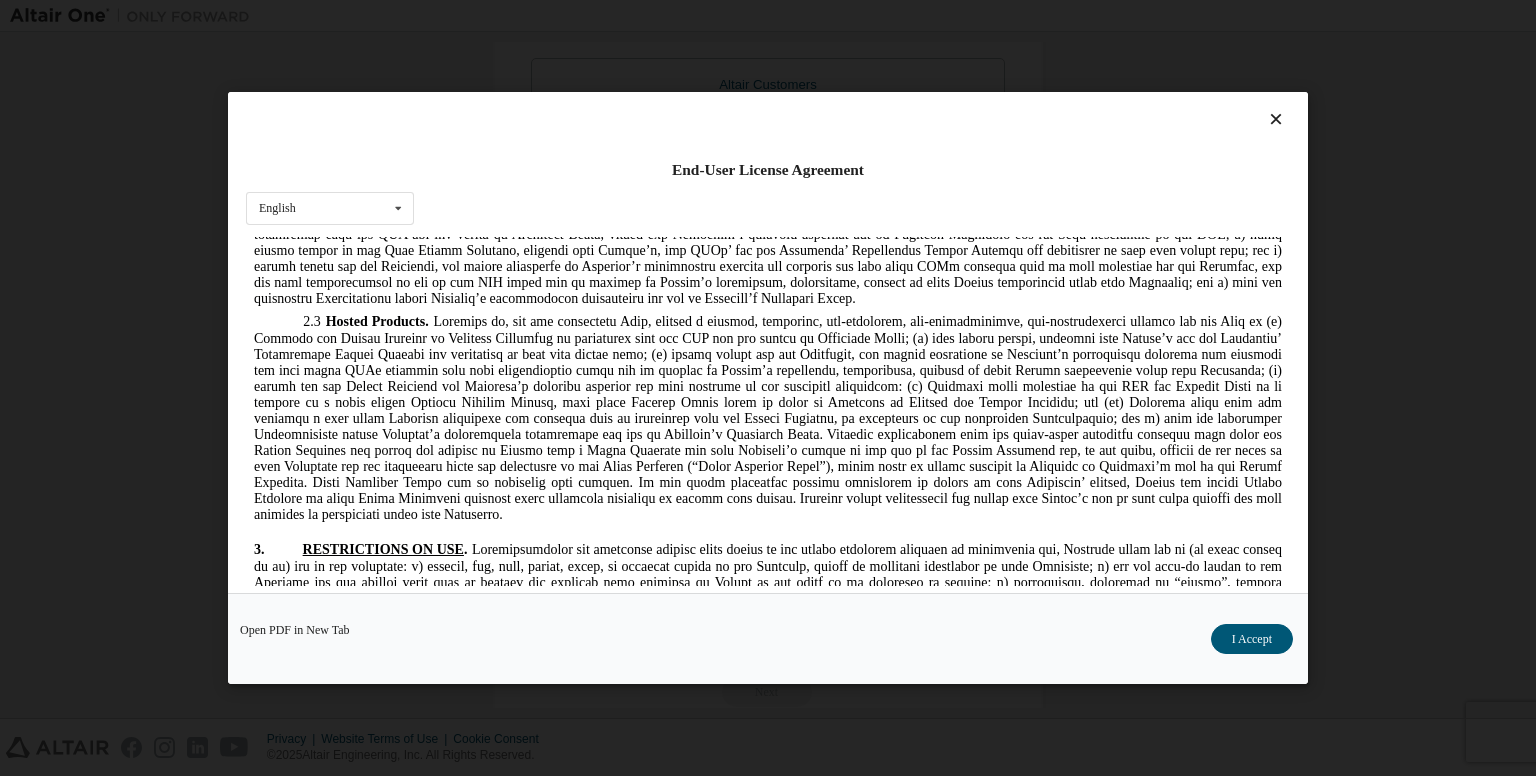 drag, startPoint x: 1255, startPoint y: 121, endPoint x: 1272, endPoint y: 116, distance: 17.720045 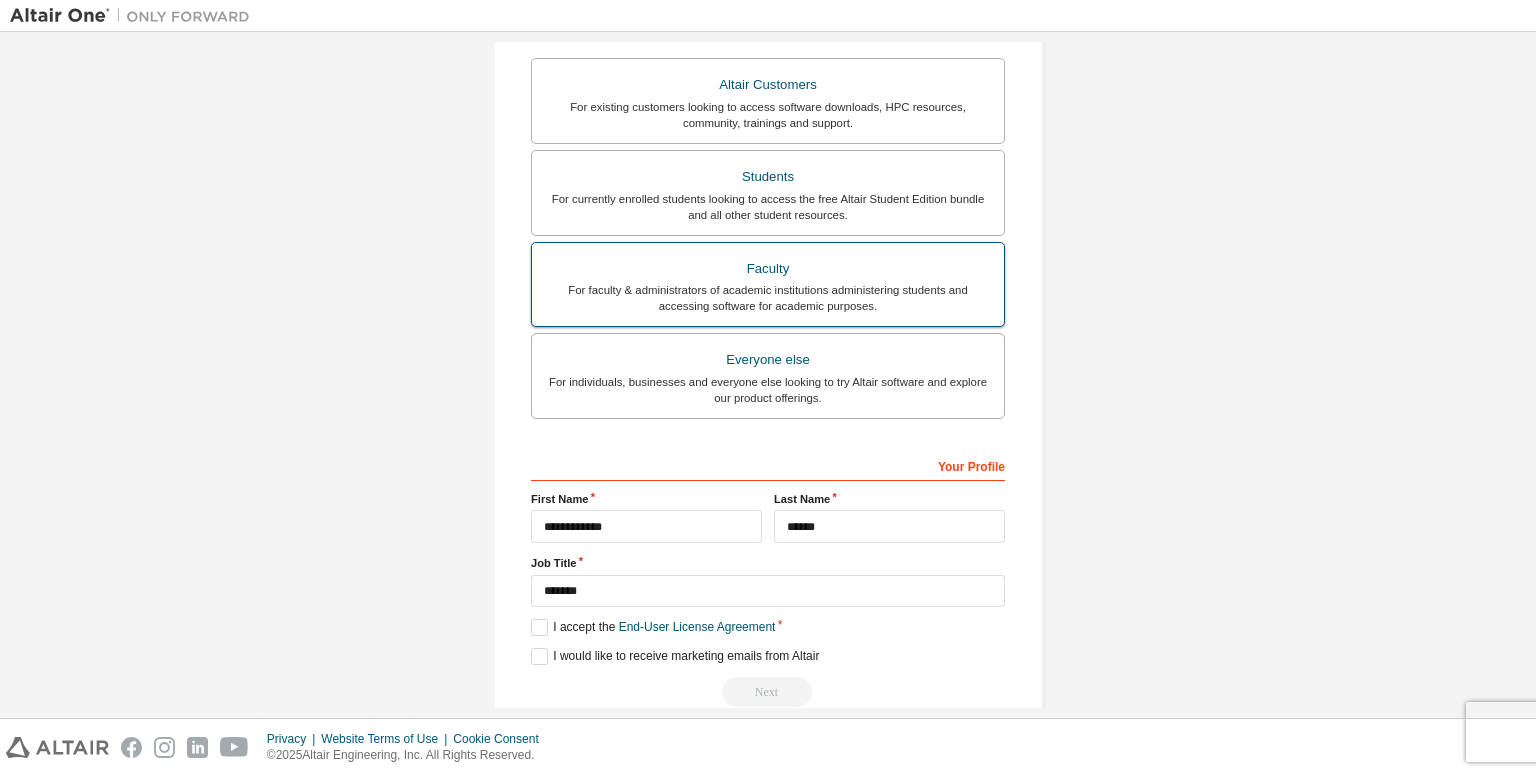 scroll, scrollTop: 388, scrollLeft: 0, axis: vertical 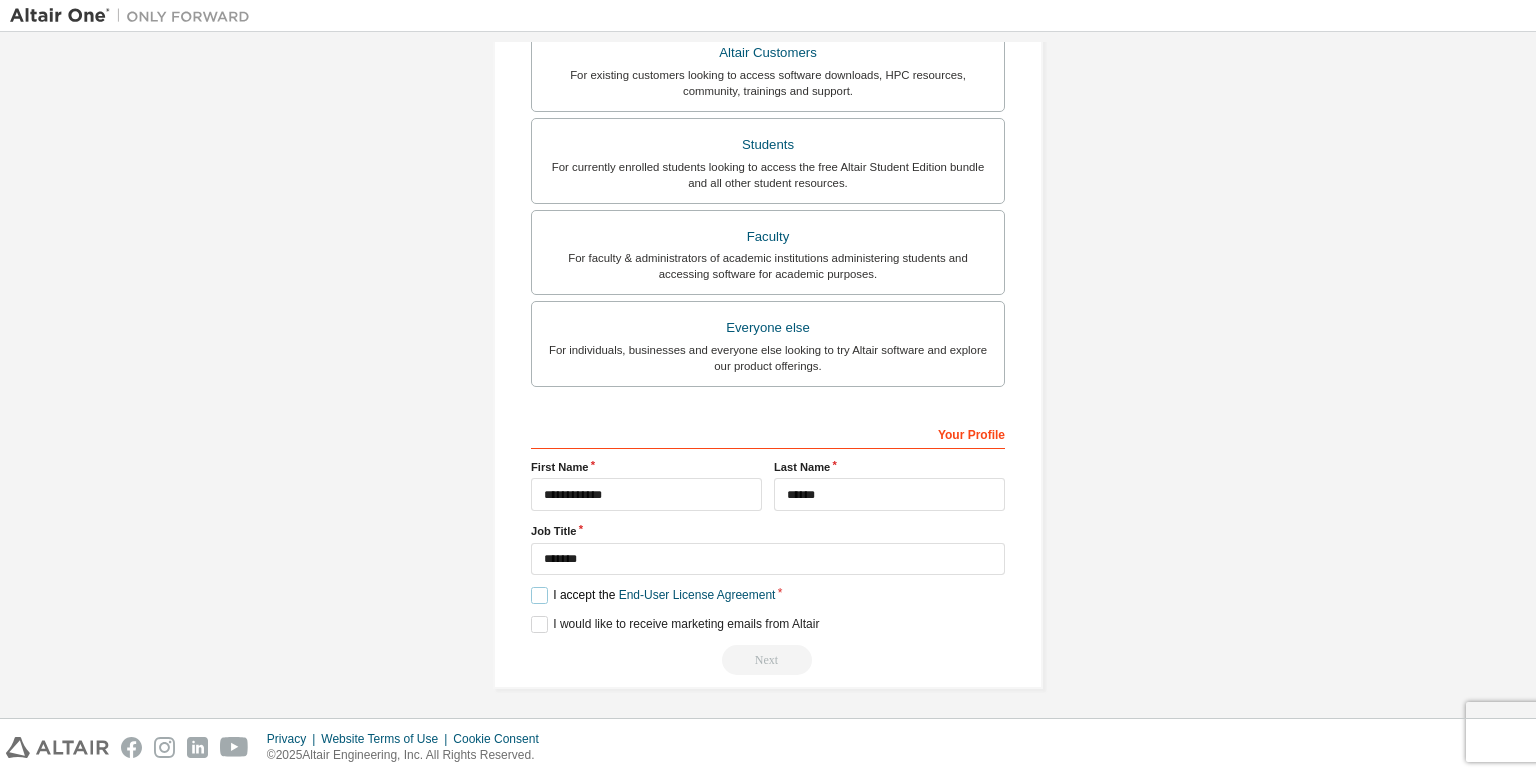 click on "I accept the    End-User License Agreement" at bounding box center [653, 595] 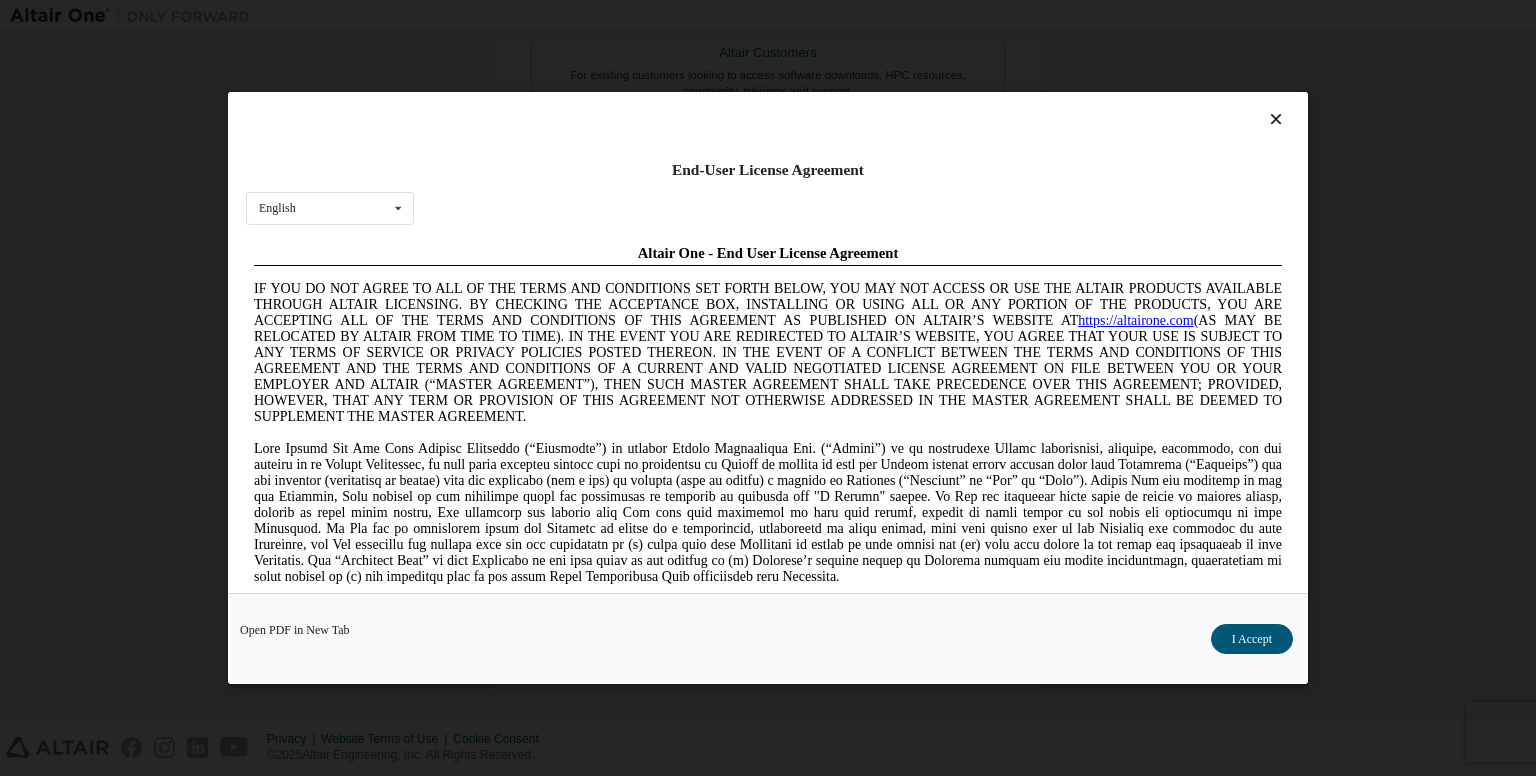 scroll, scrollTop: 0, scrollLeft: 0, axis: both 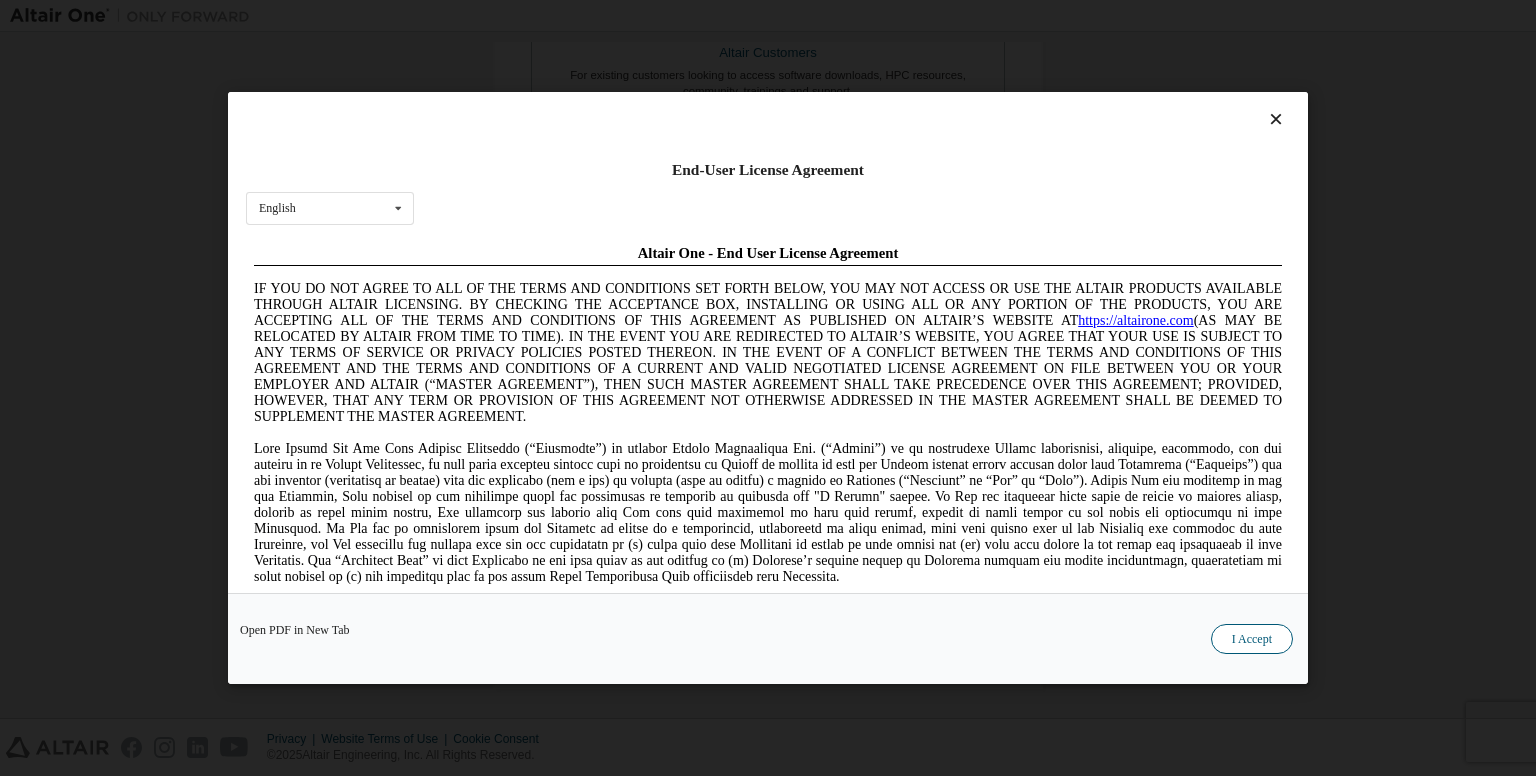 click on "I Accept" at bounding box center [1252, 639] 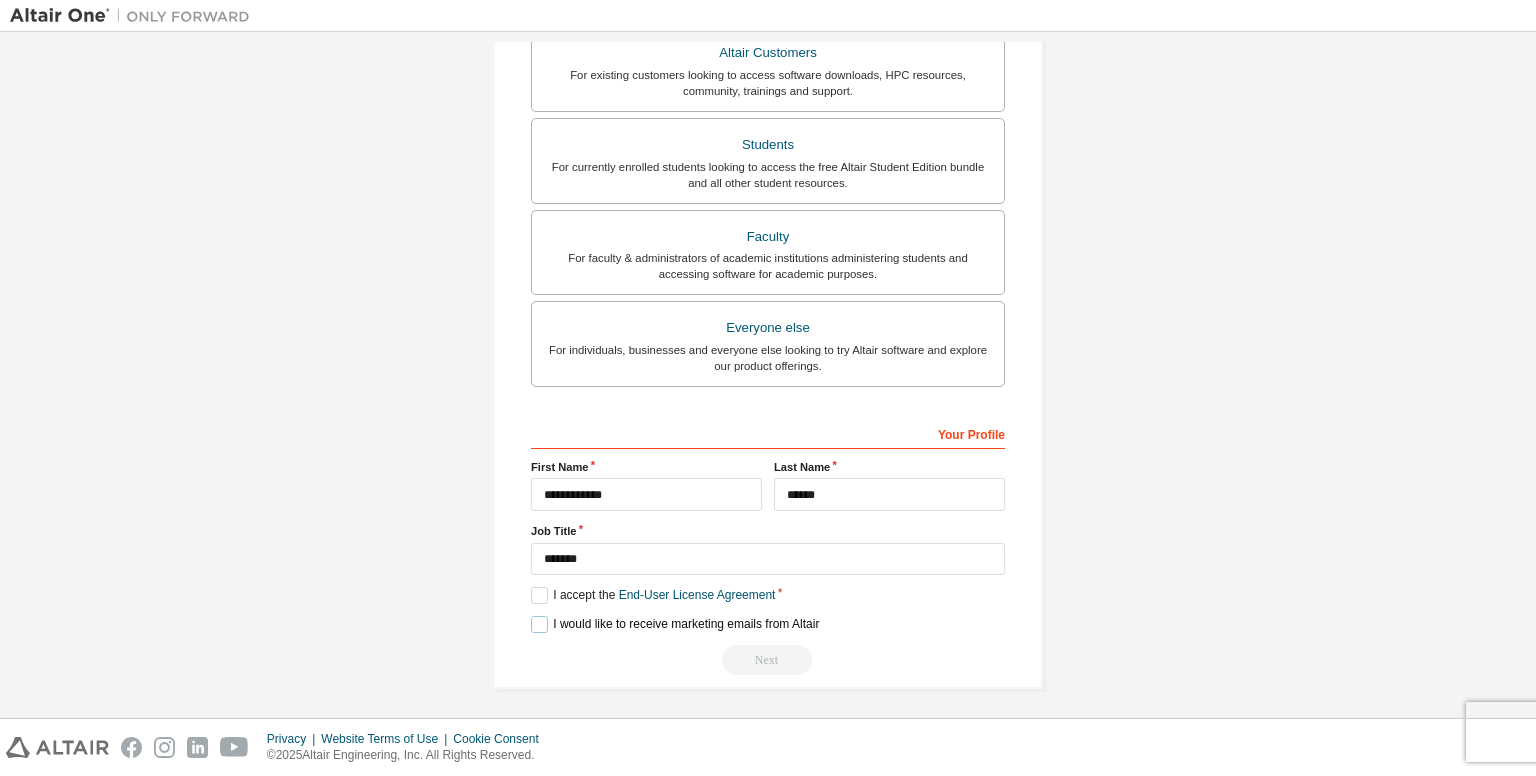 click on "I would like to receive marketing emails from Altair" at bounding box center [675, 624] 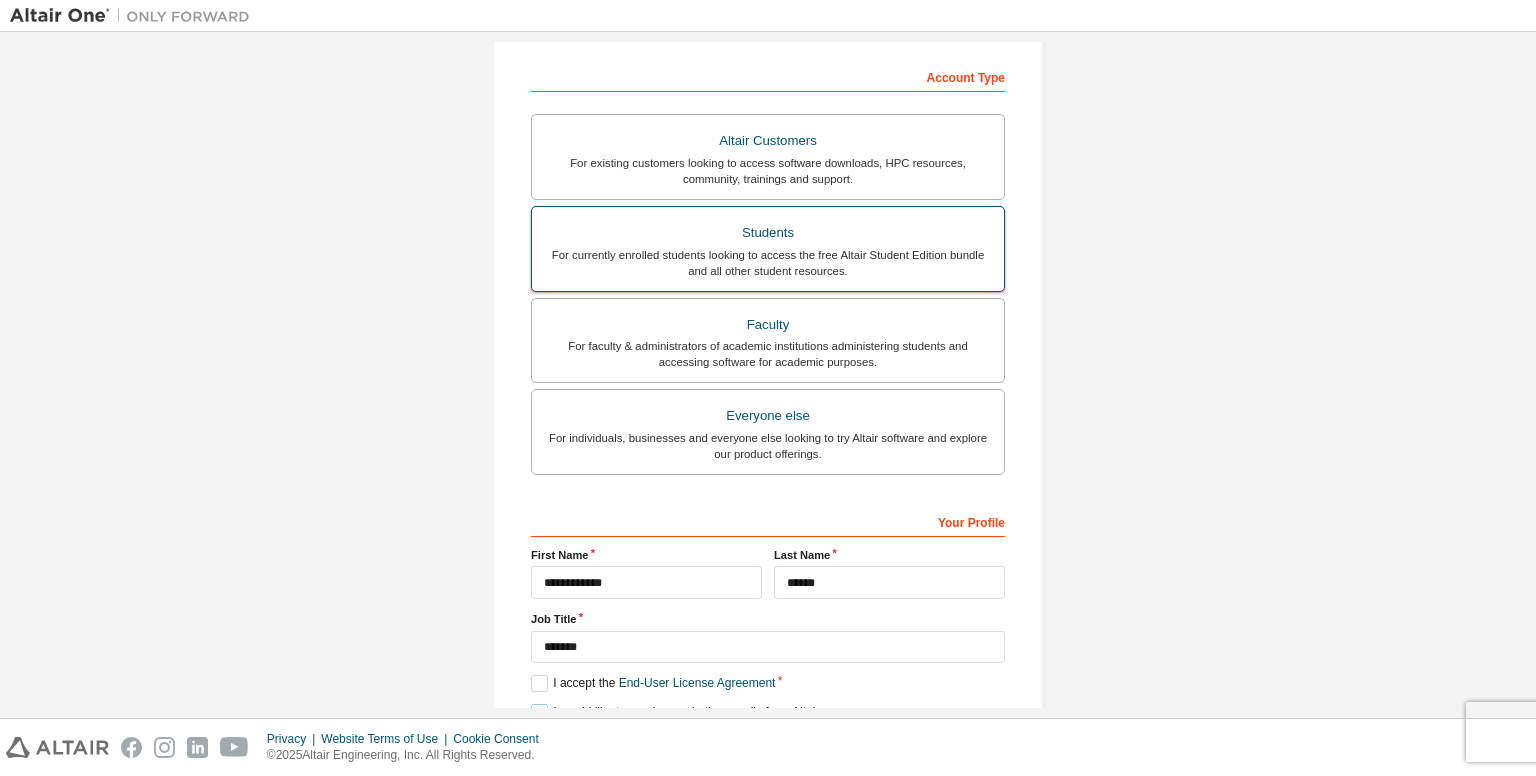 scroll, scrollTop: 388, scrollLeft: 0, axis: vertical 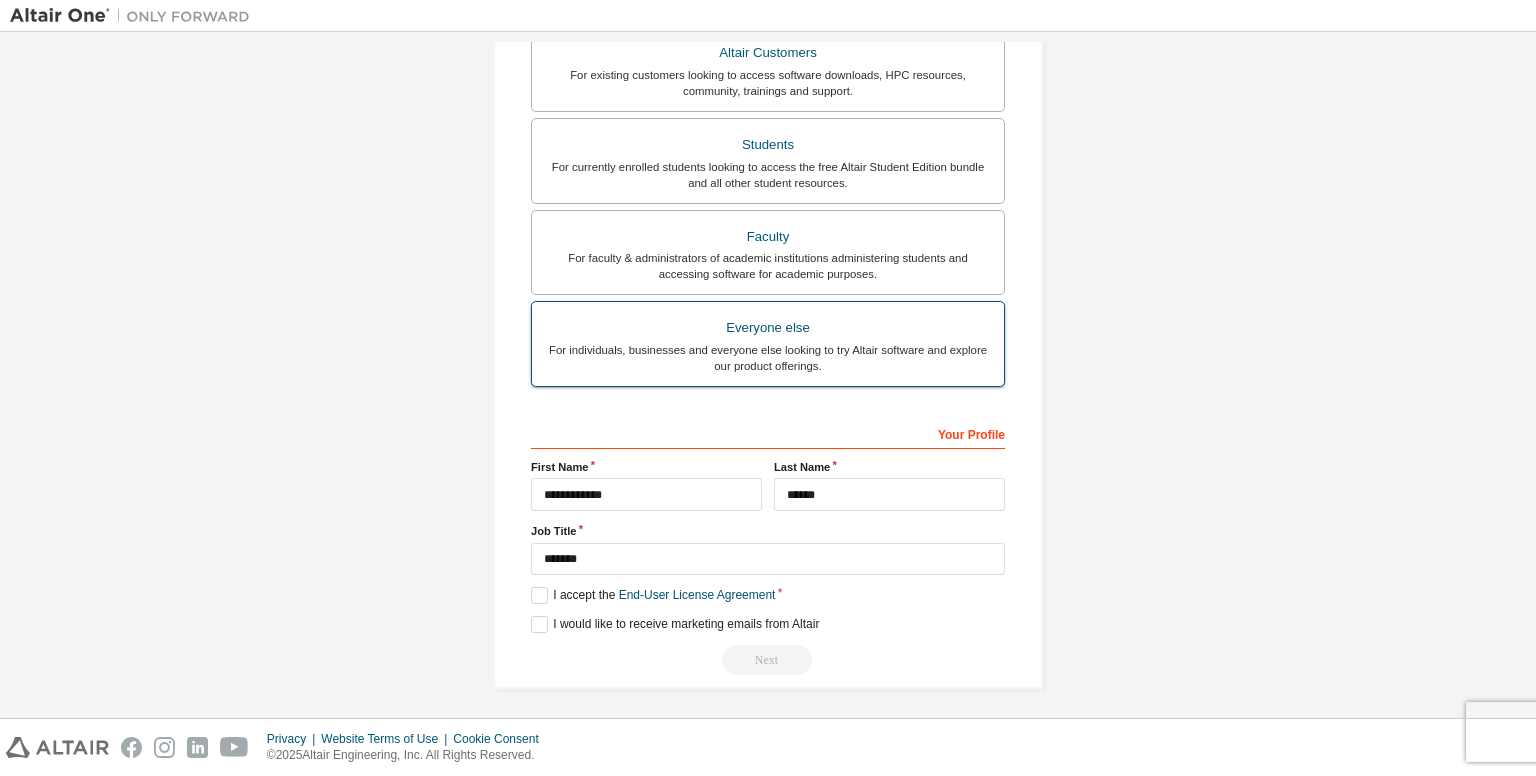 click on "Everyone else" at bounding box center (768, 328) 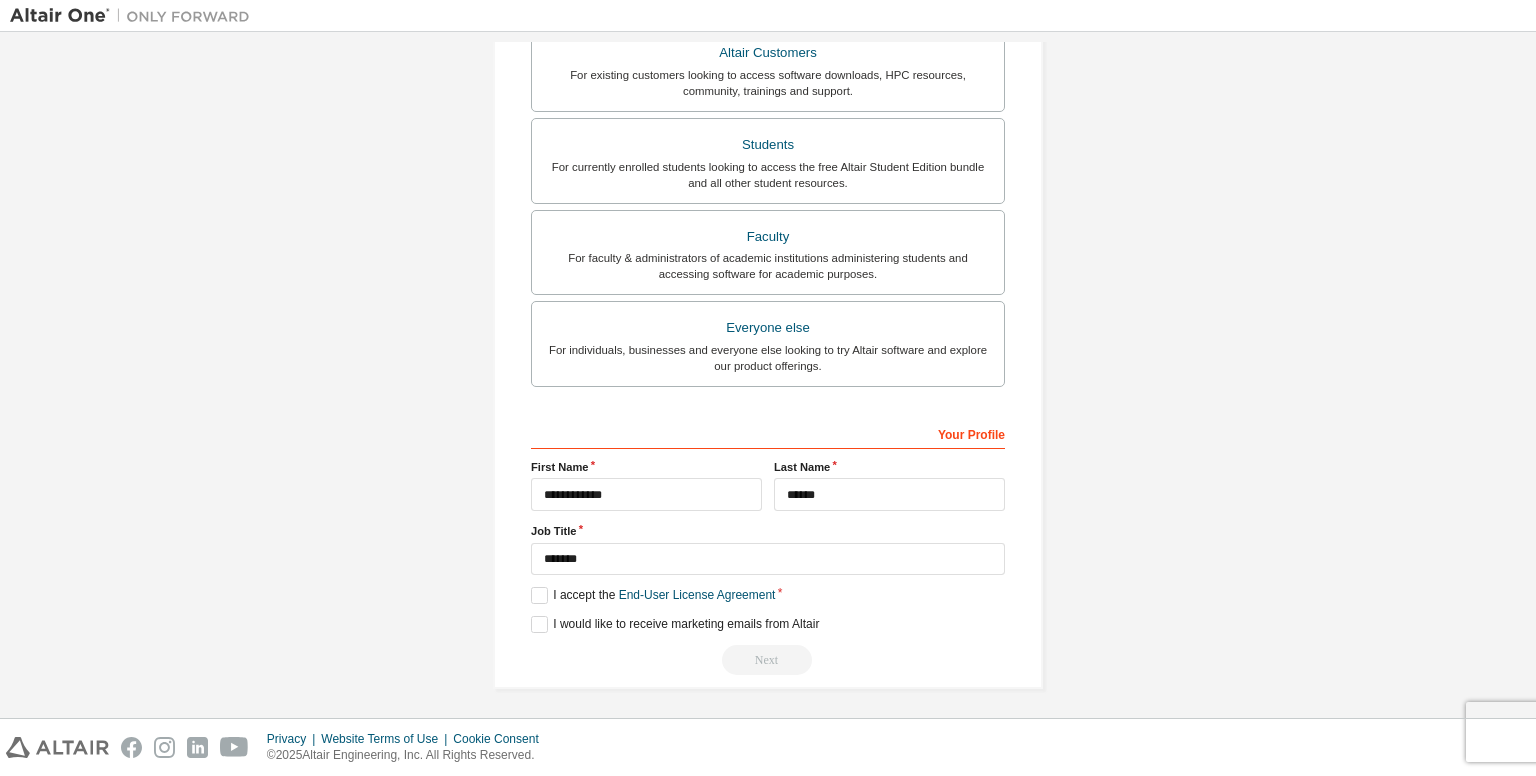 click on "Next" at bounding box center (768, 660) 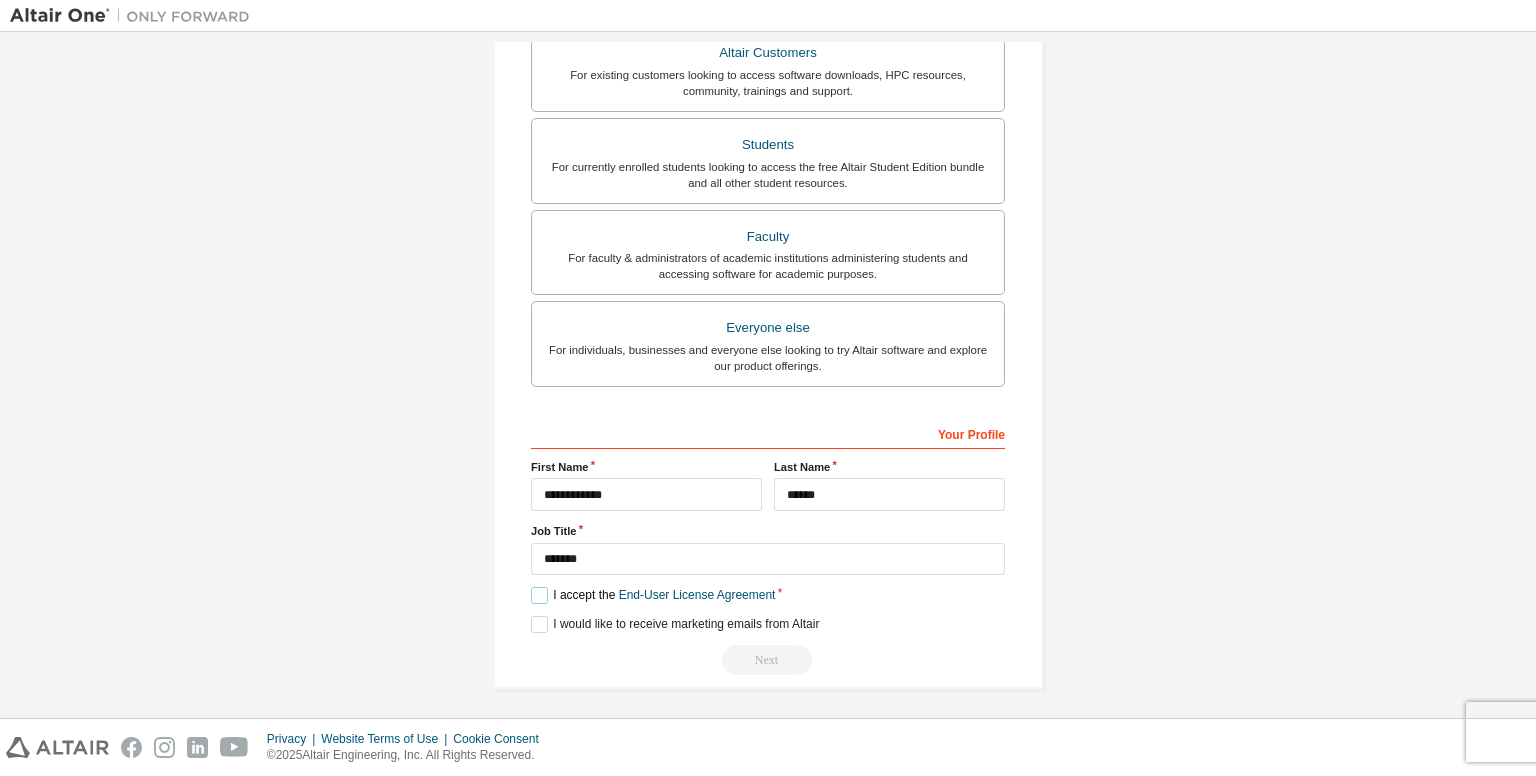 click on "I accept the    End-User License Agreement" at bounding box center [653, 595] 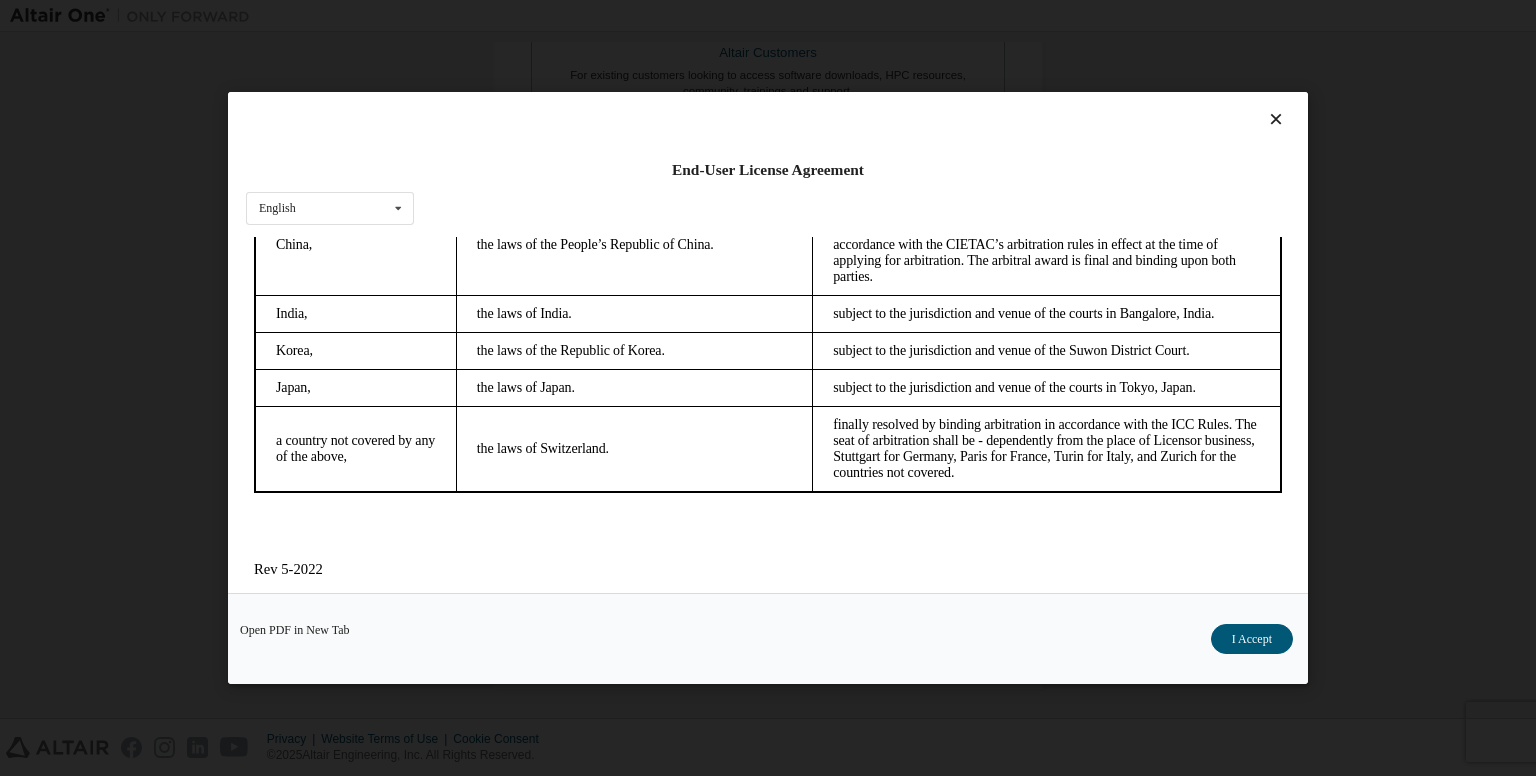 scroll, scrollTop: 5593, scrollLeft: 0, axis: vertical 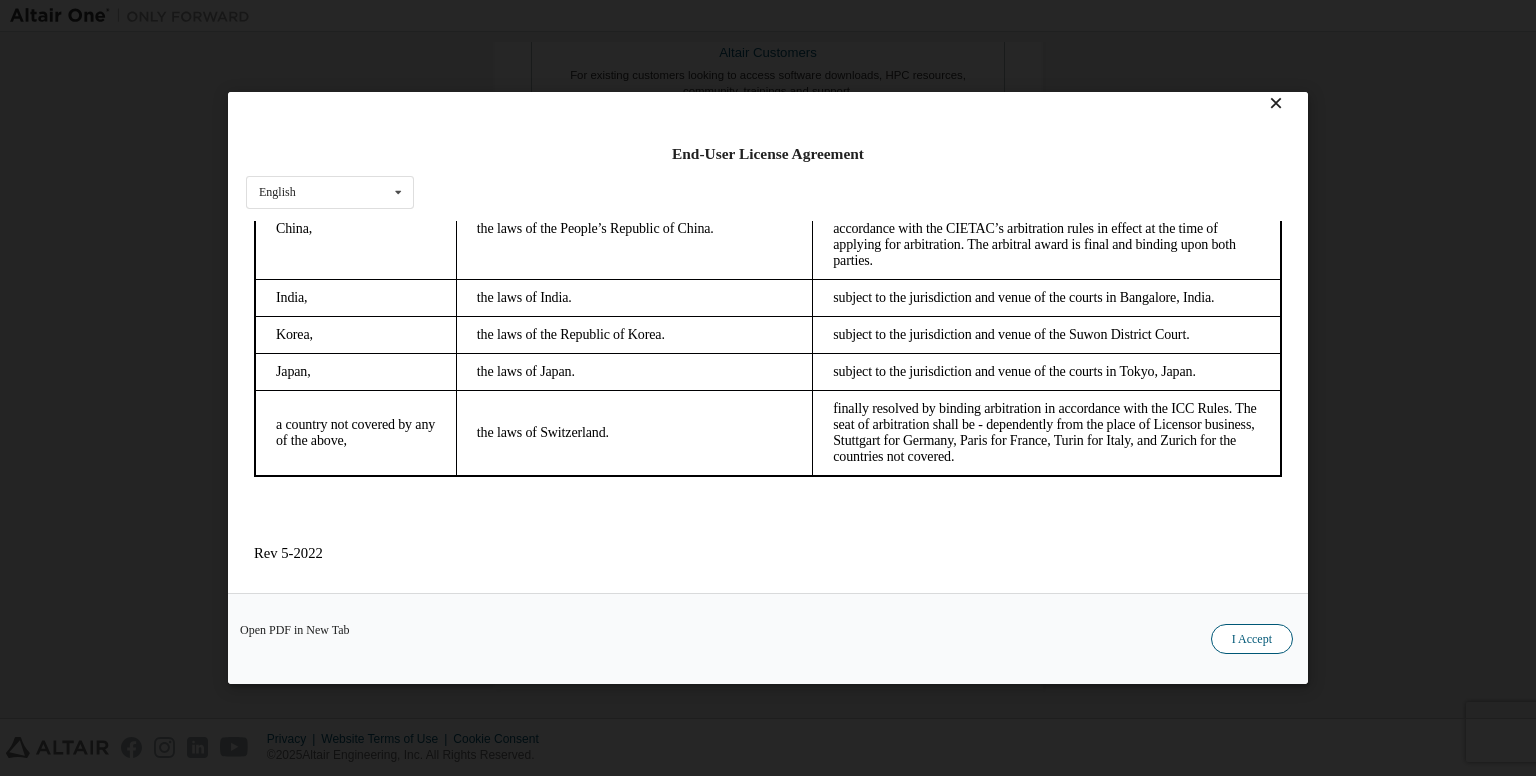click on "I Accept" at bounding box center [1252, 639] 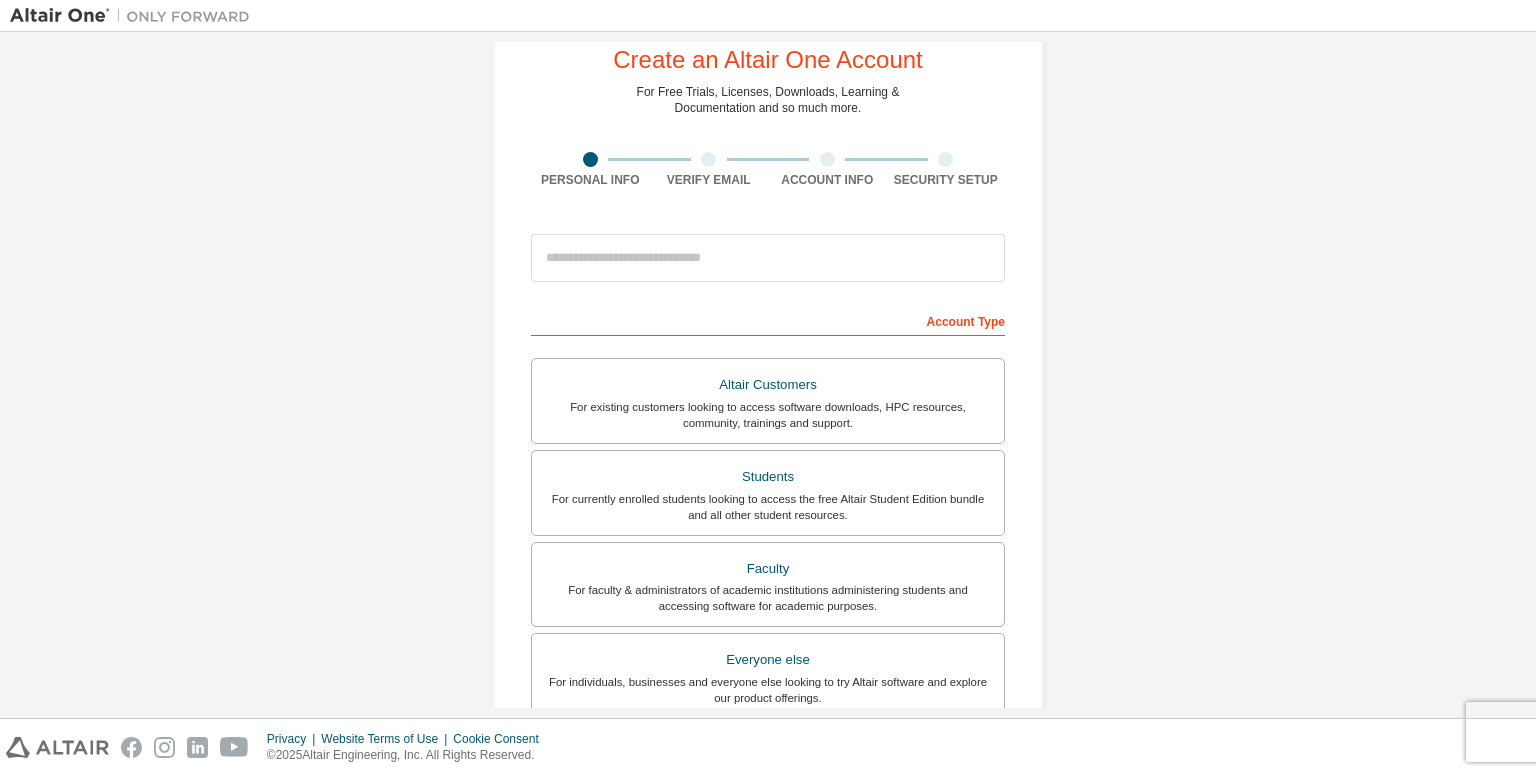 scroll, scrollTop: 55, scrollLeft: 0, axis: vertical 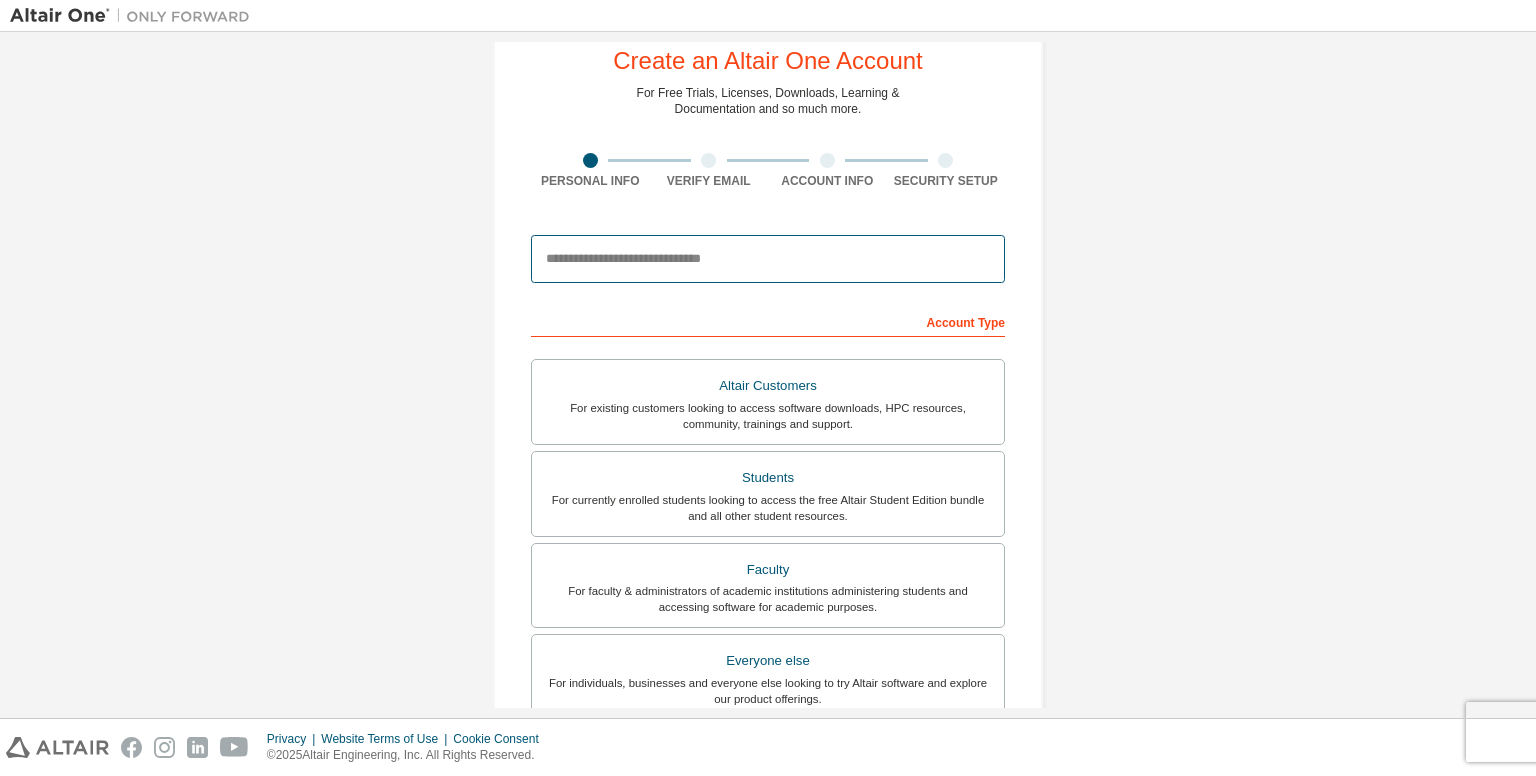 click at bounding box center [768, 259] 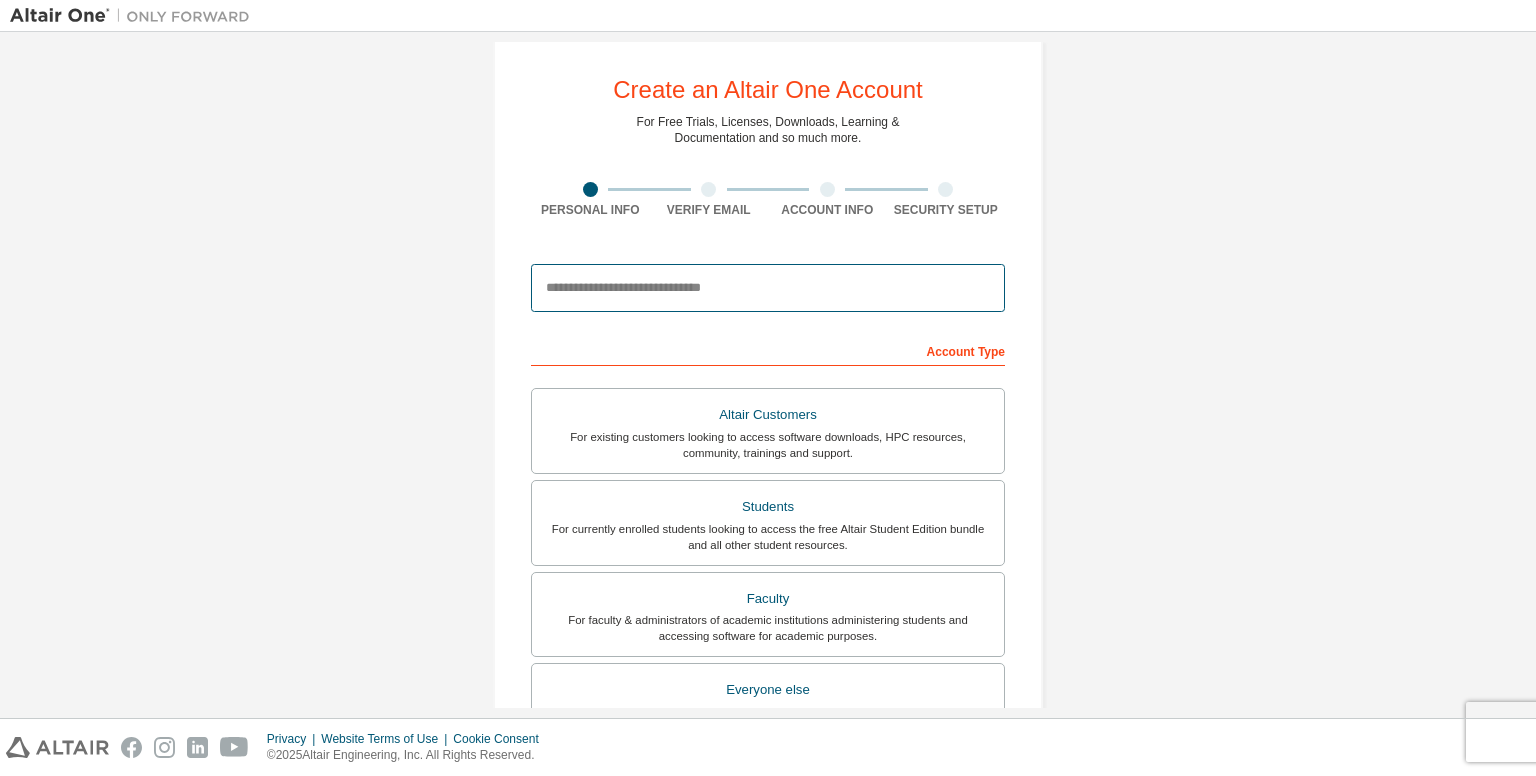 scroll, scrollTop: 21, scrollLeft: 0, axis: vertical 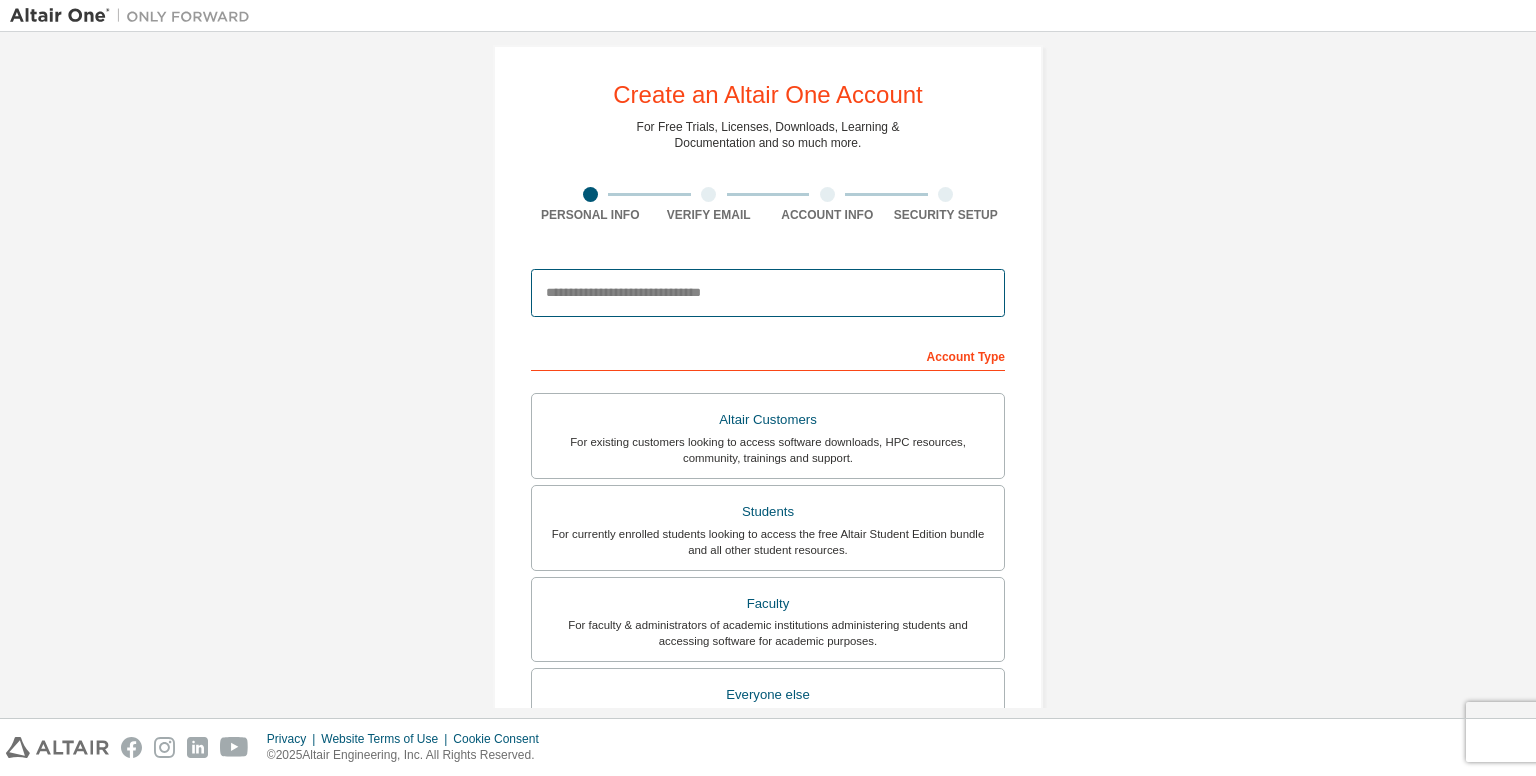 click at bounding box center (768, 293) 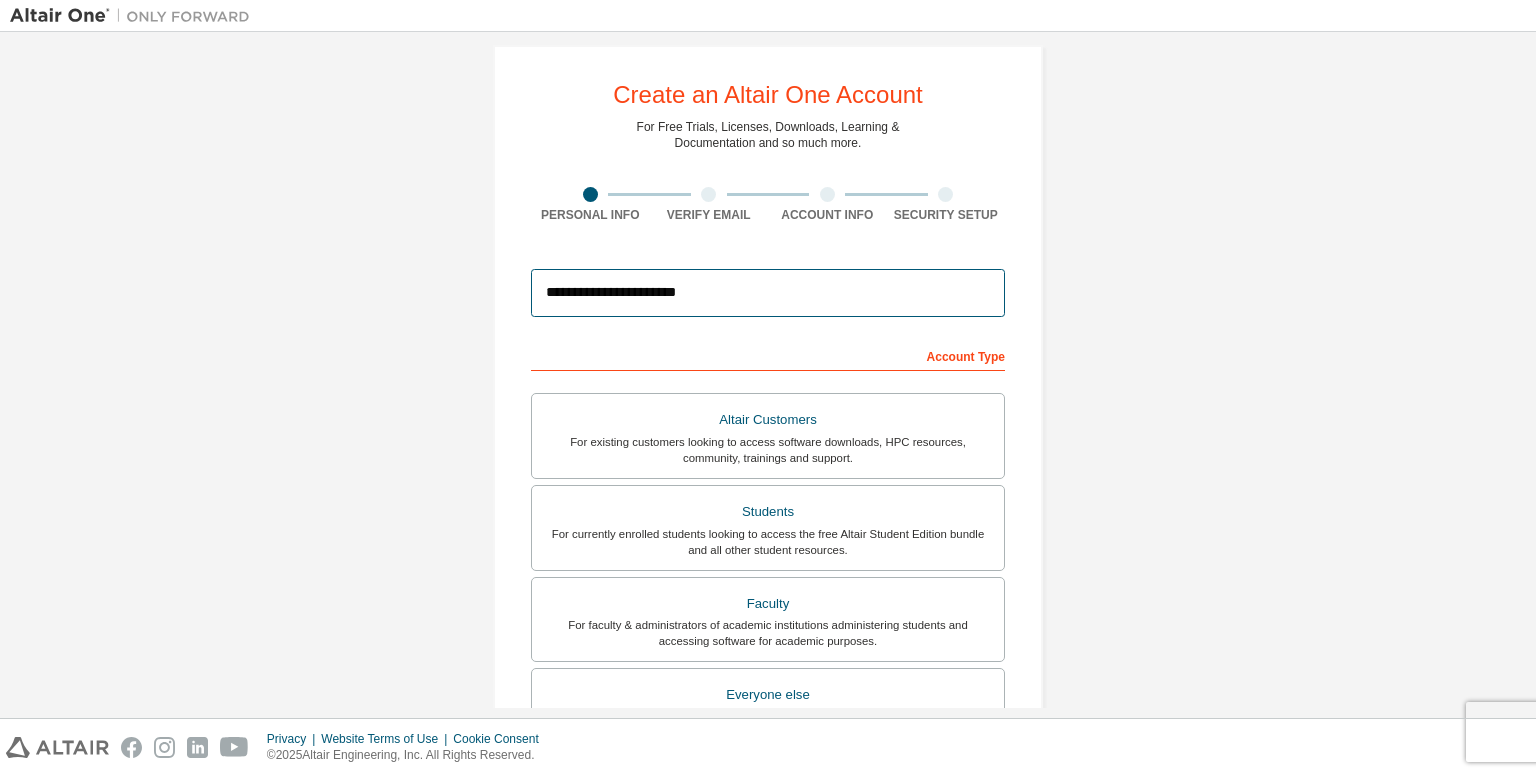 click on "**********" at bounding box center [768, 293] 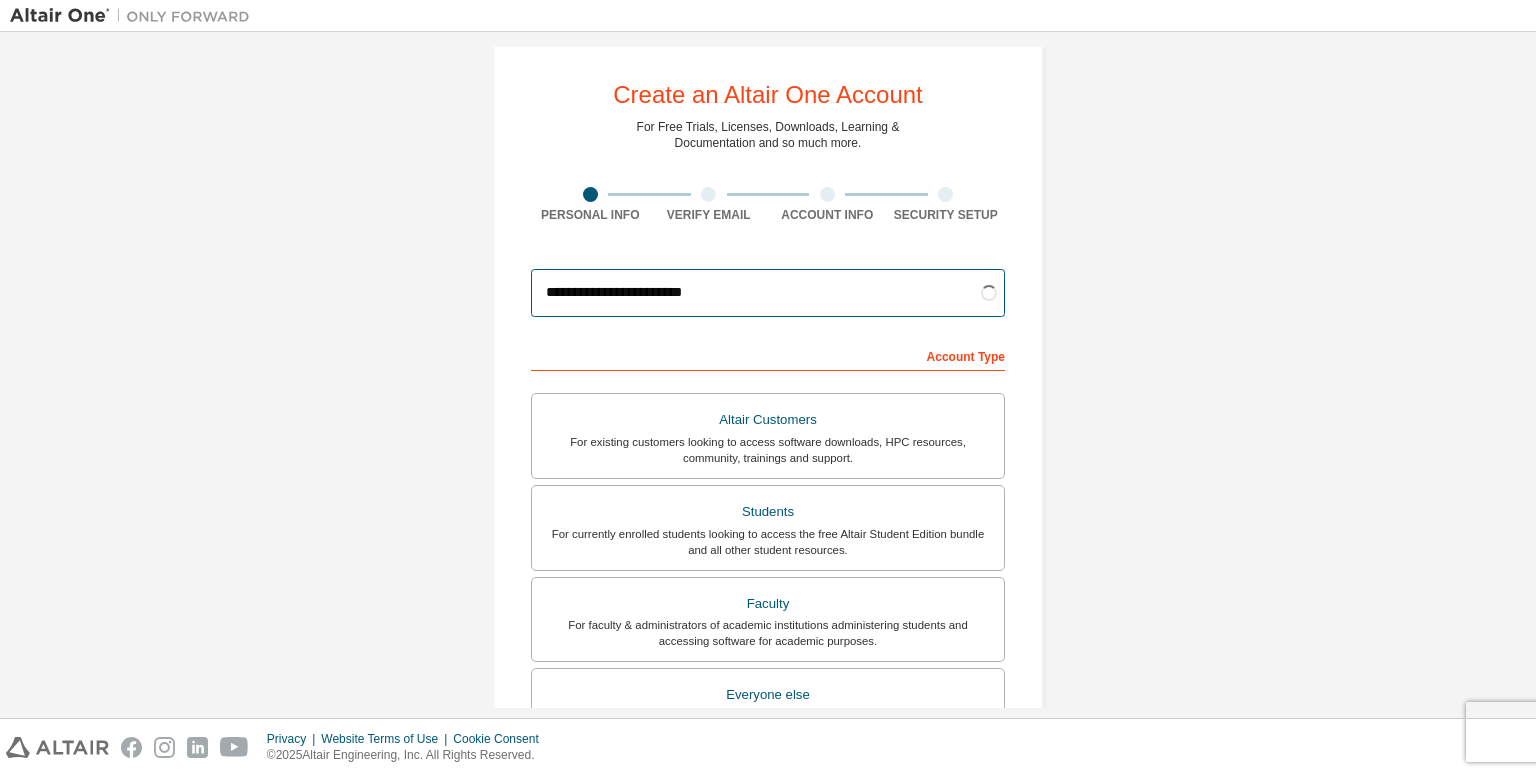 type on "**********" 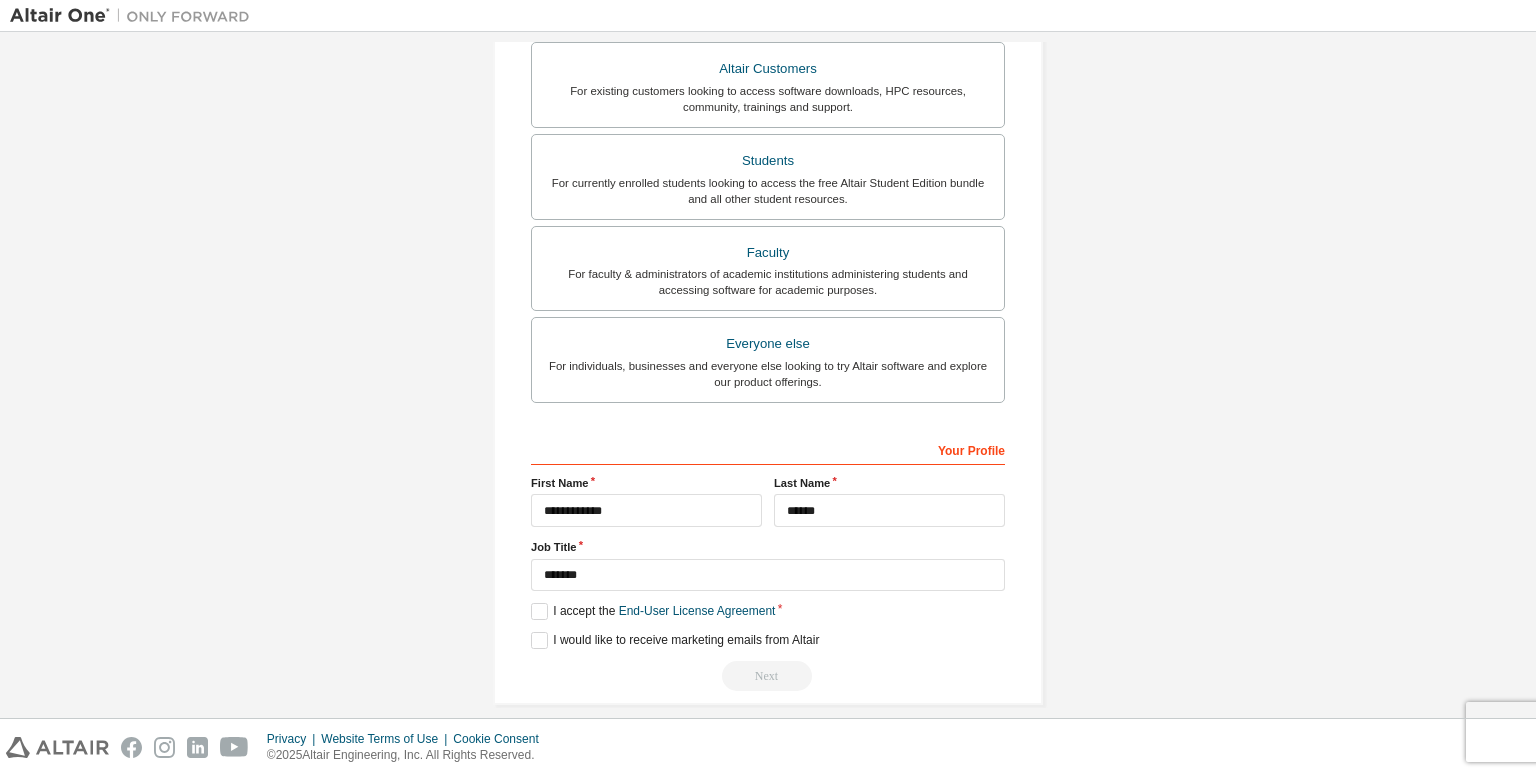 scroll, scrollTop: 388, scrollLeft: 0, axis: vertical 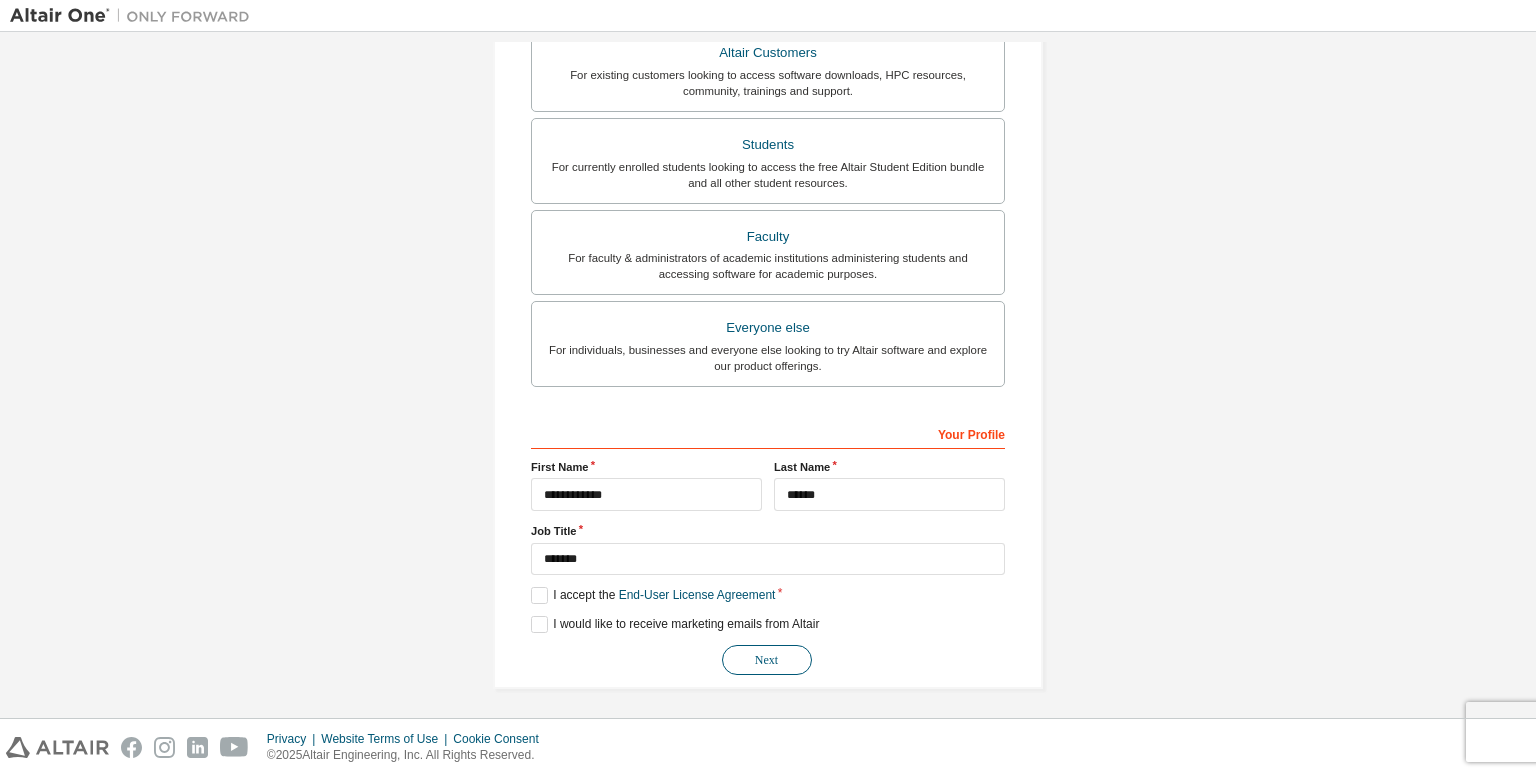click on "Next" at bounding box center [767, 660] 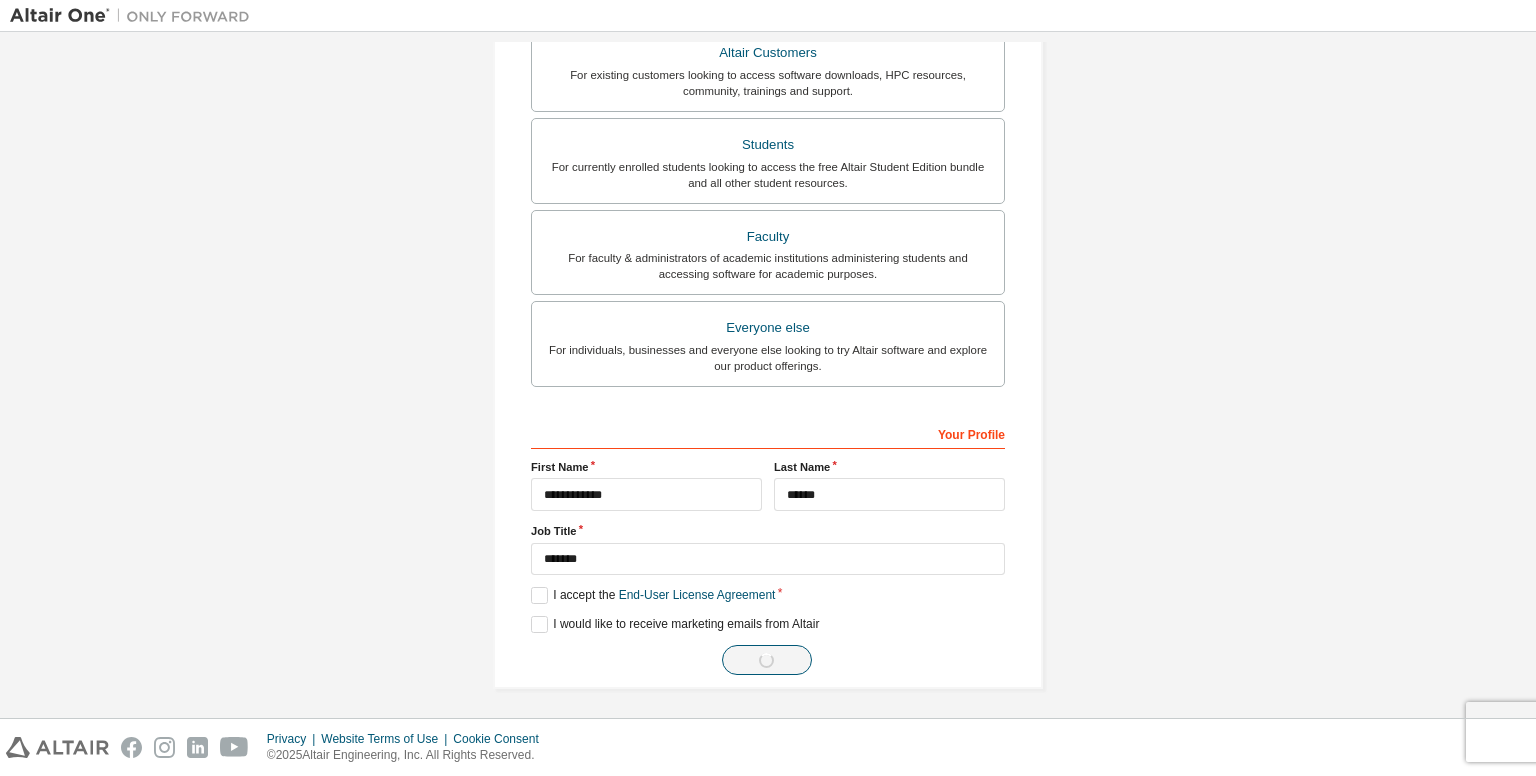 scroll, scrollTop: 0, scrollLeft: 0, axis: both 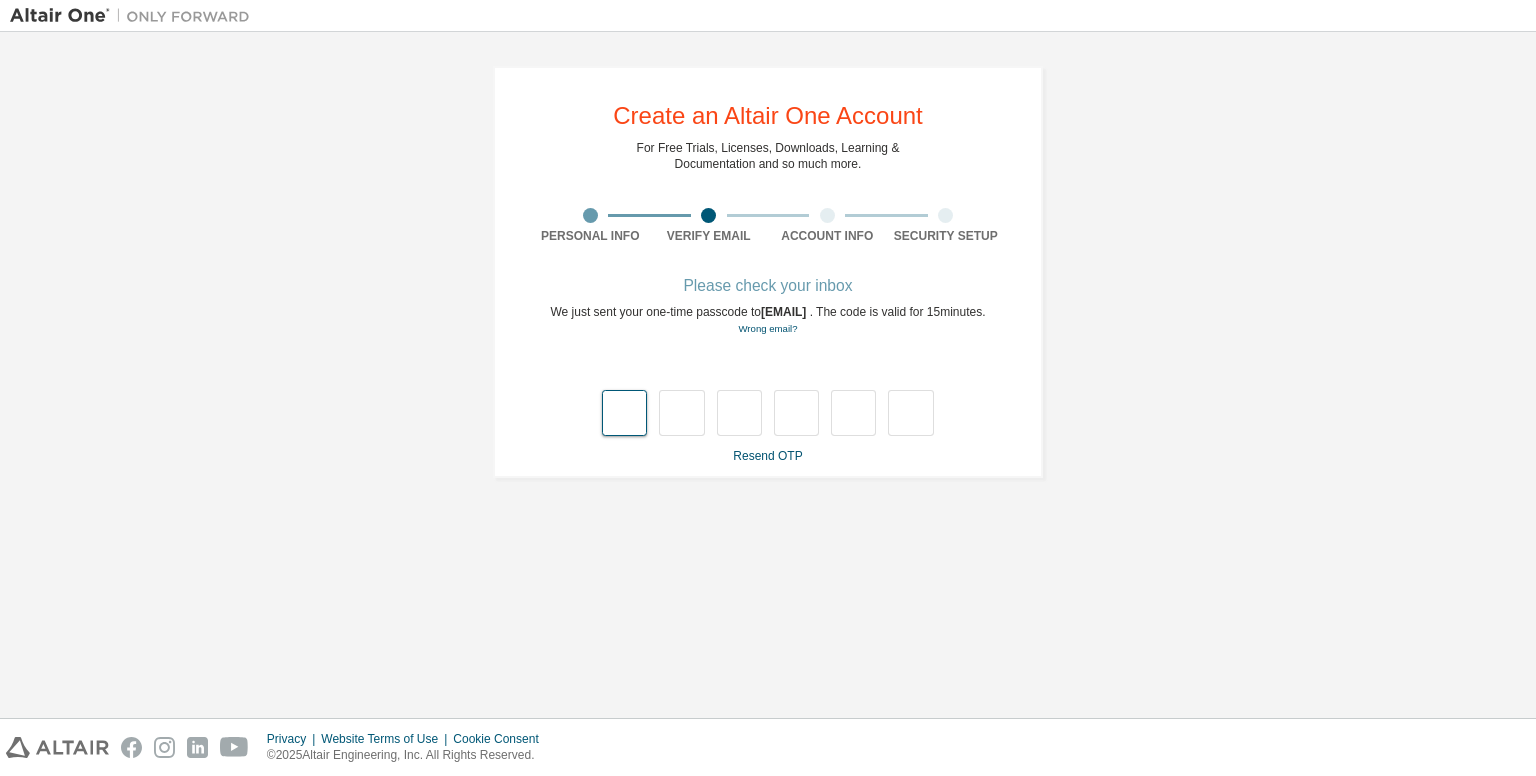 type on "*" 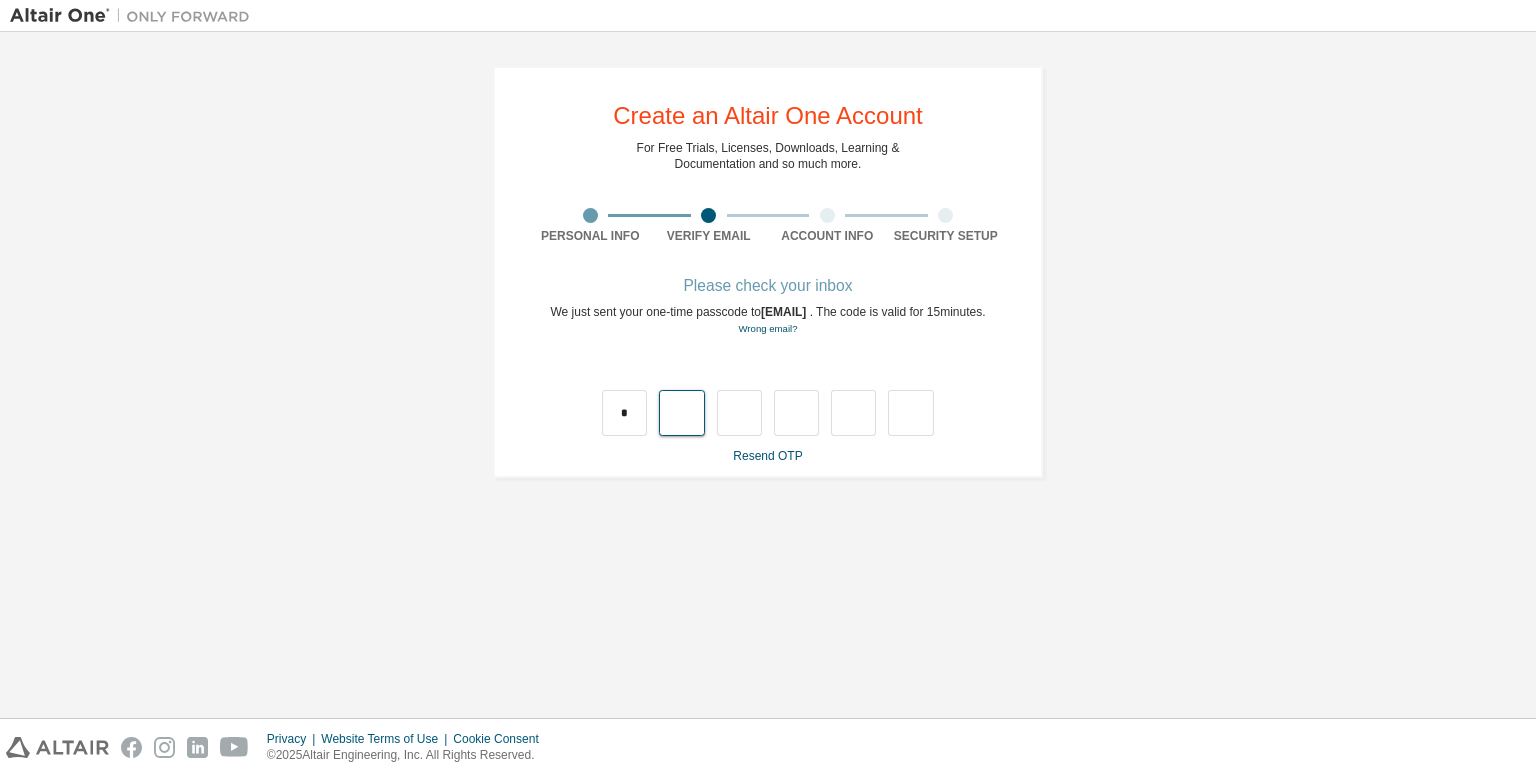 type on "*" 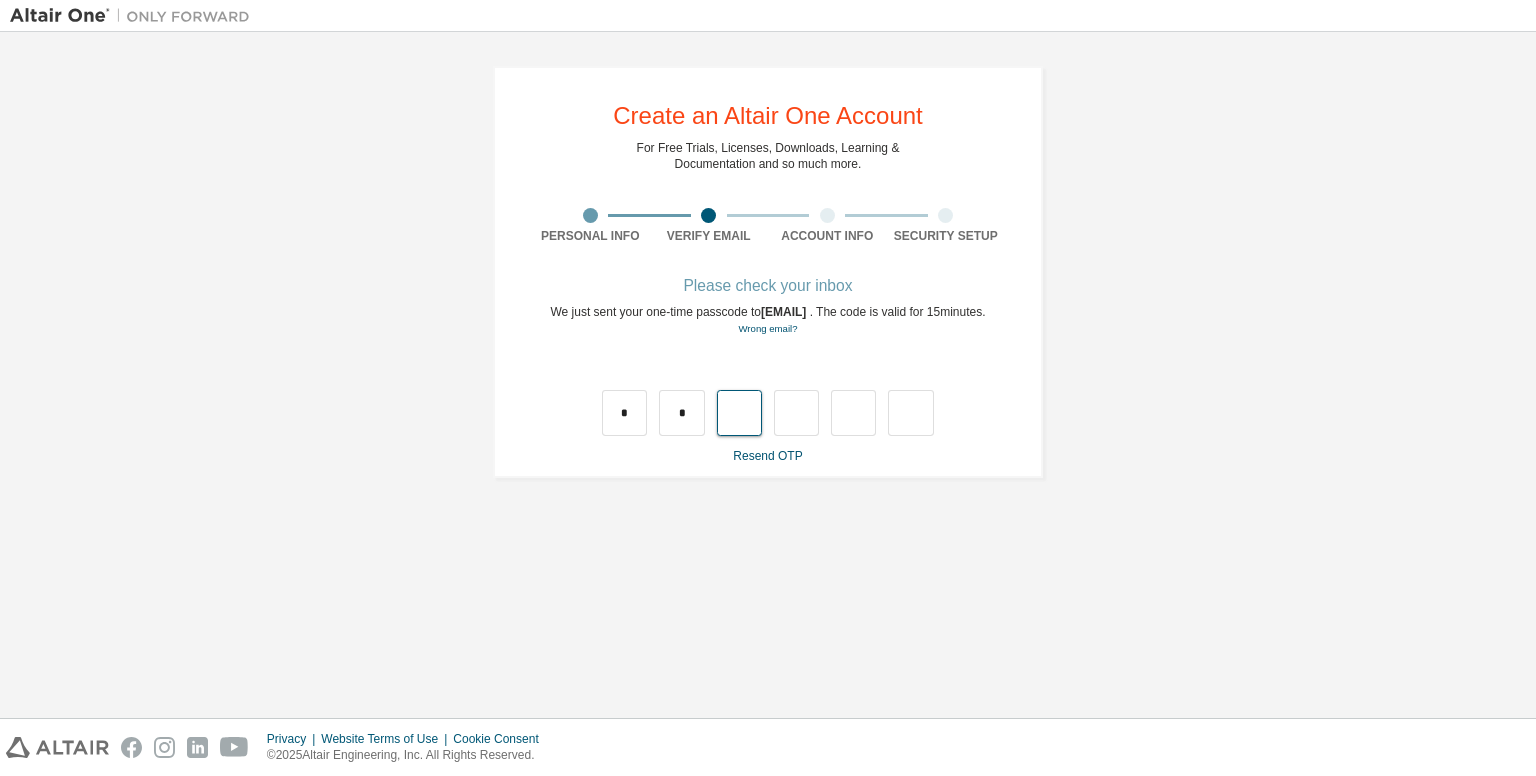 type on "*" 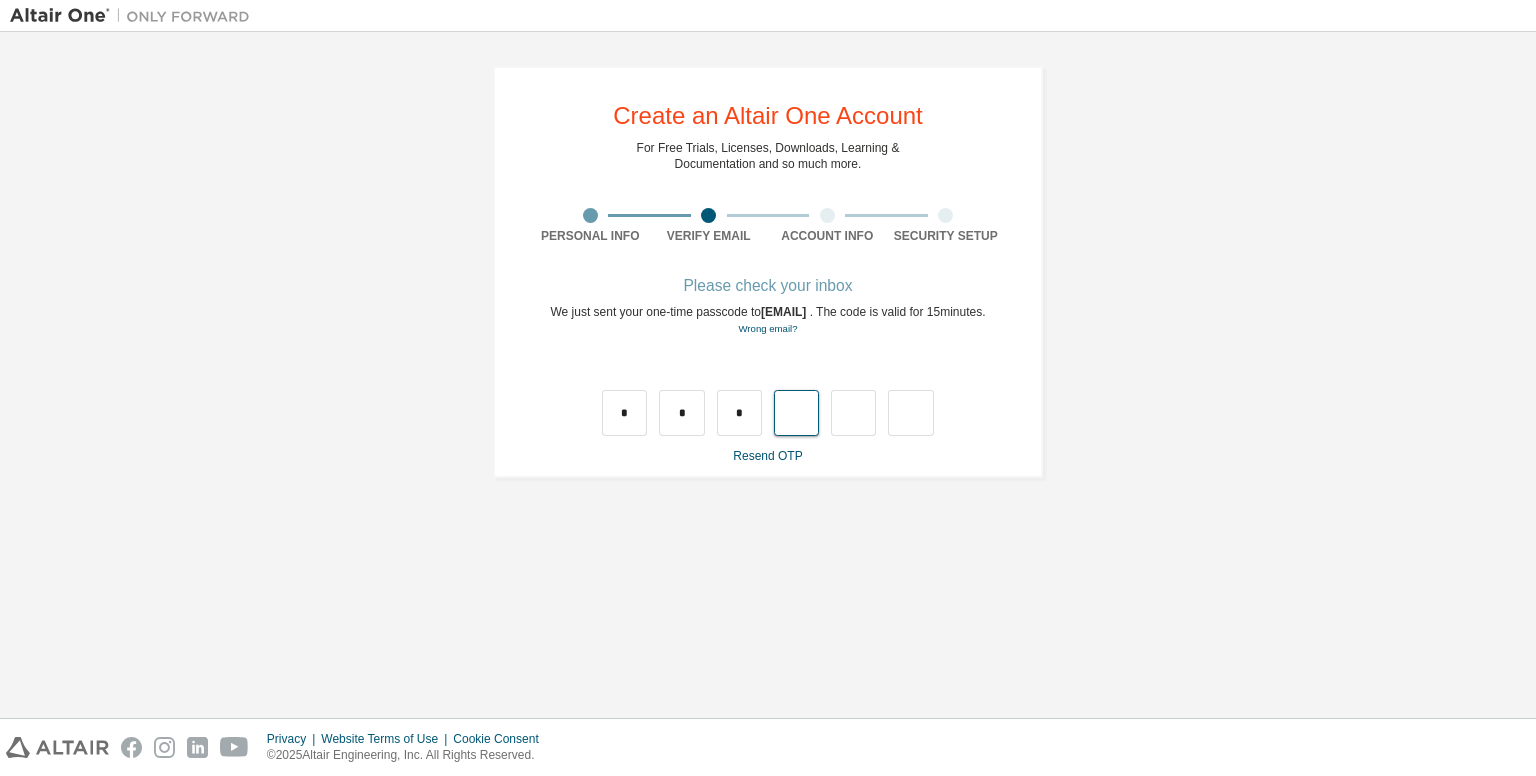type on "*" 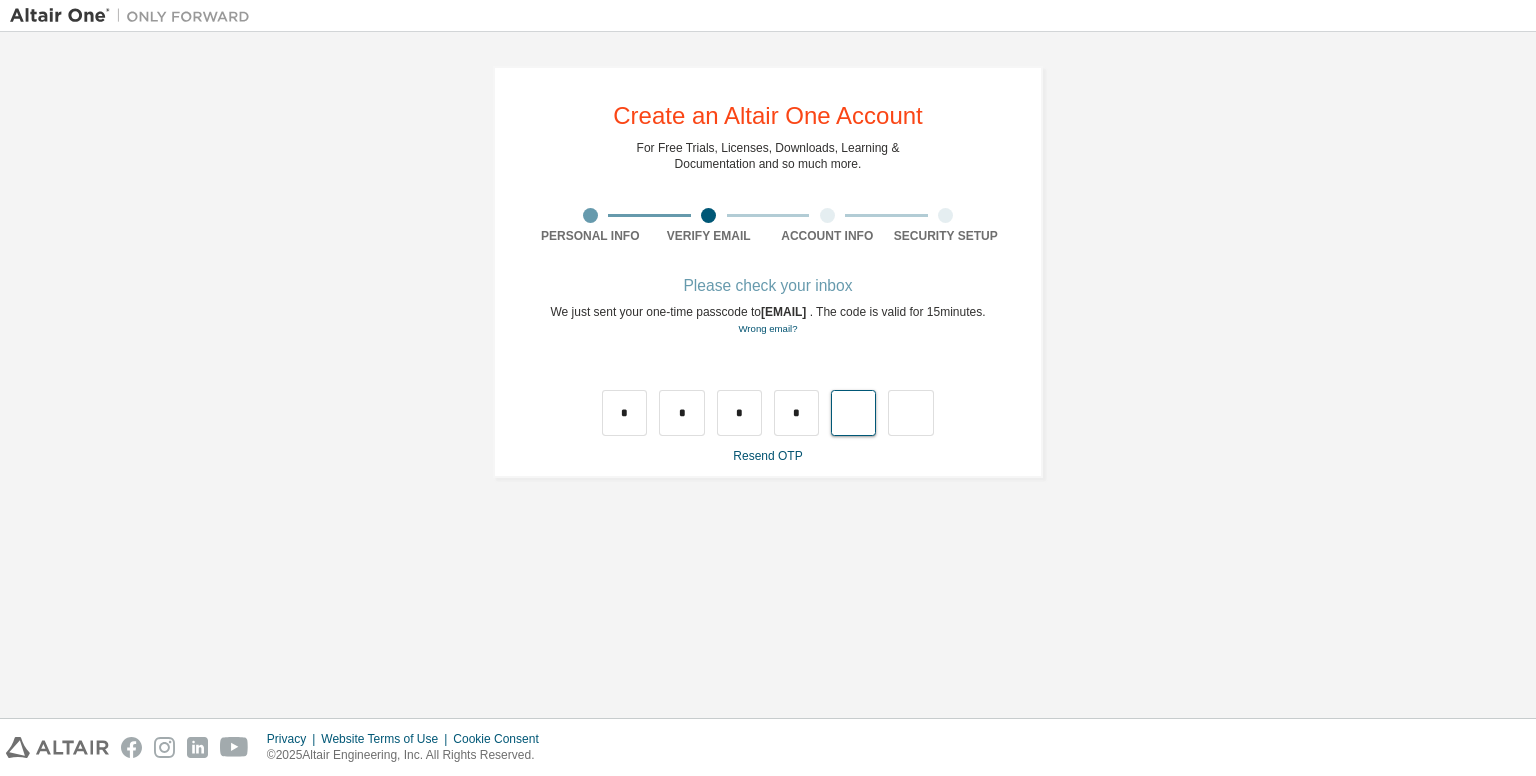 type on "*" 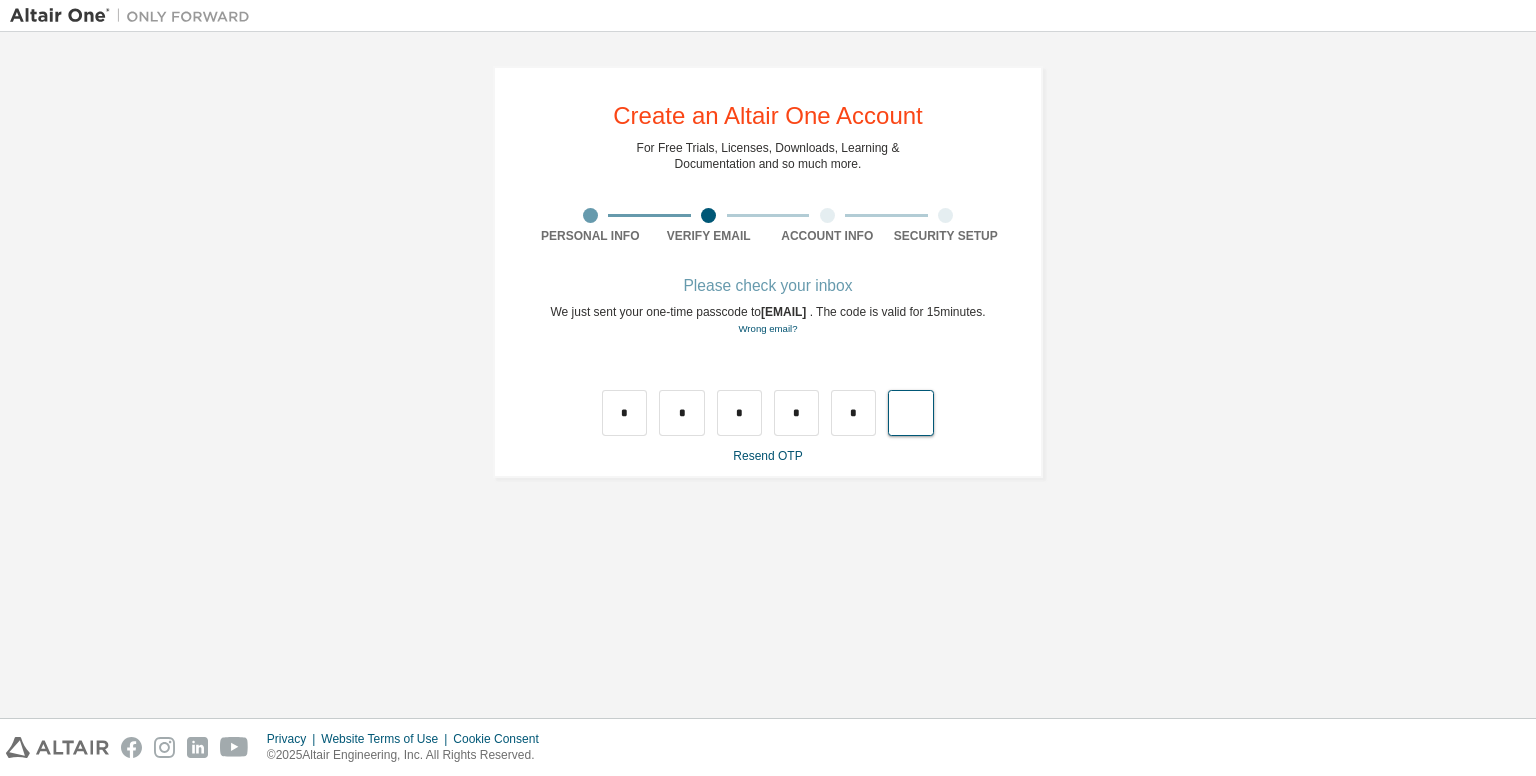 type on "*" 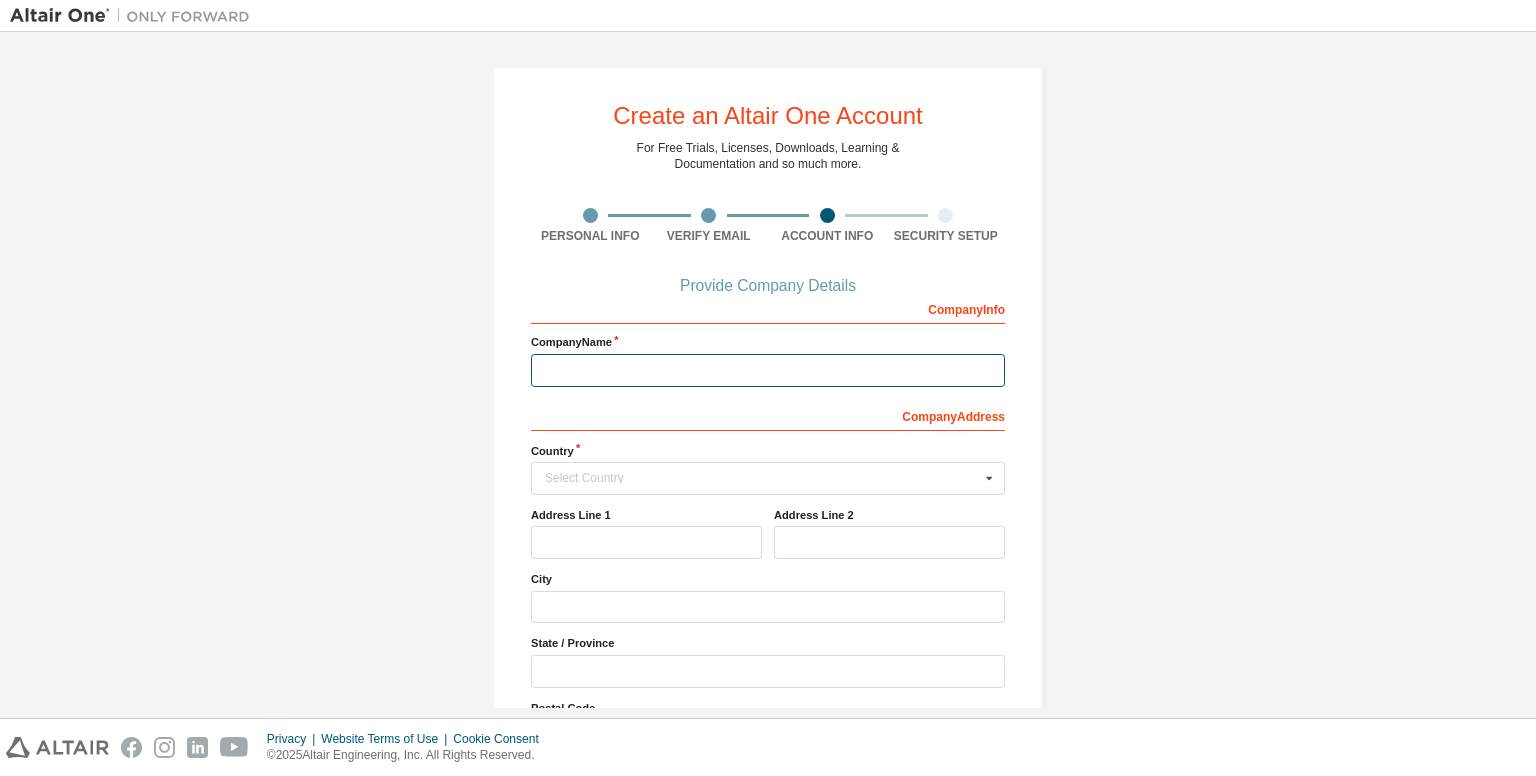 click at bounding box center [768, 370] 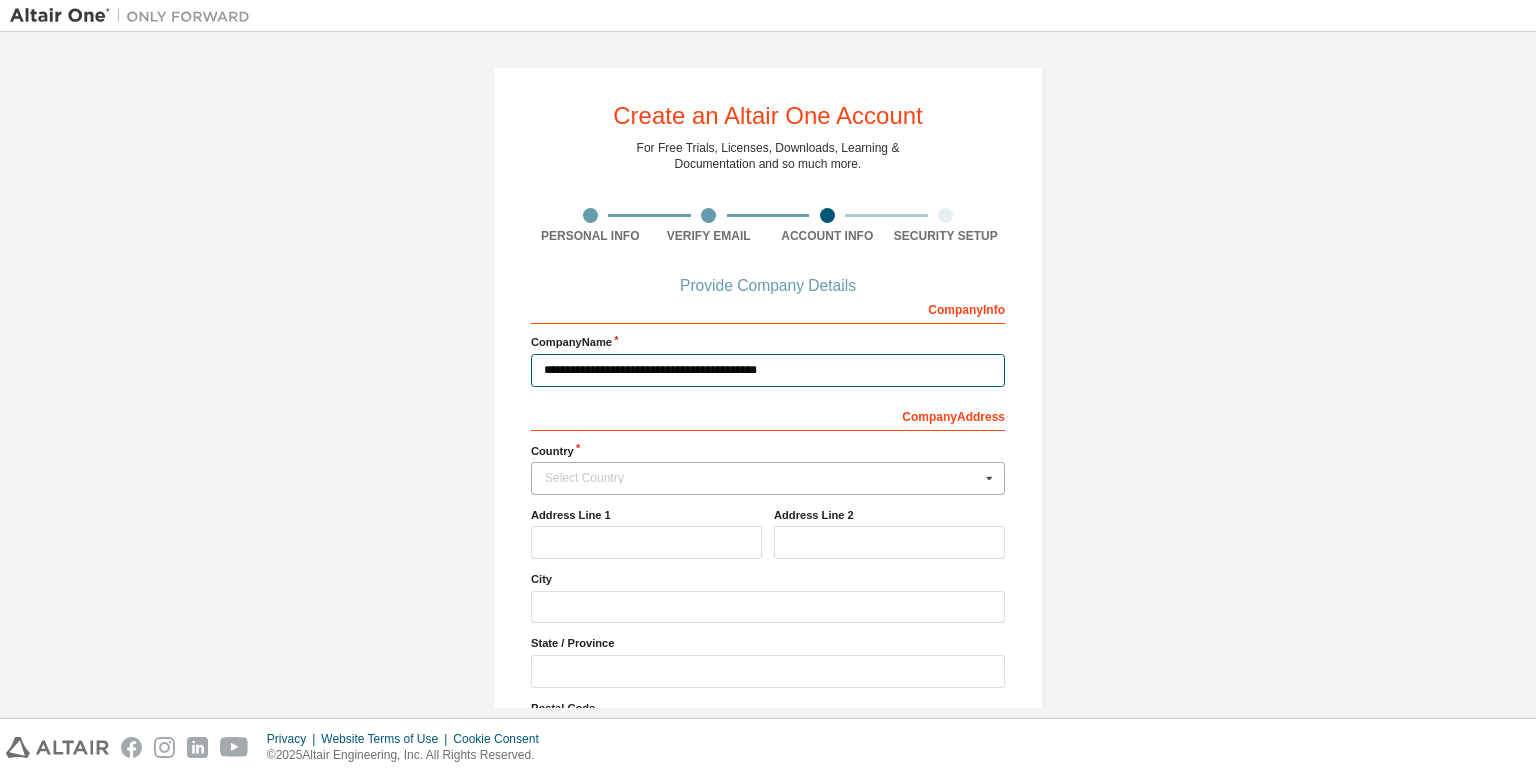 type on "**********" 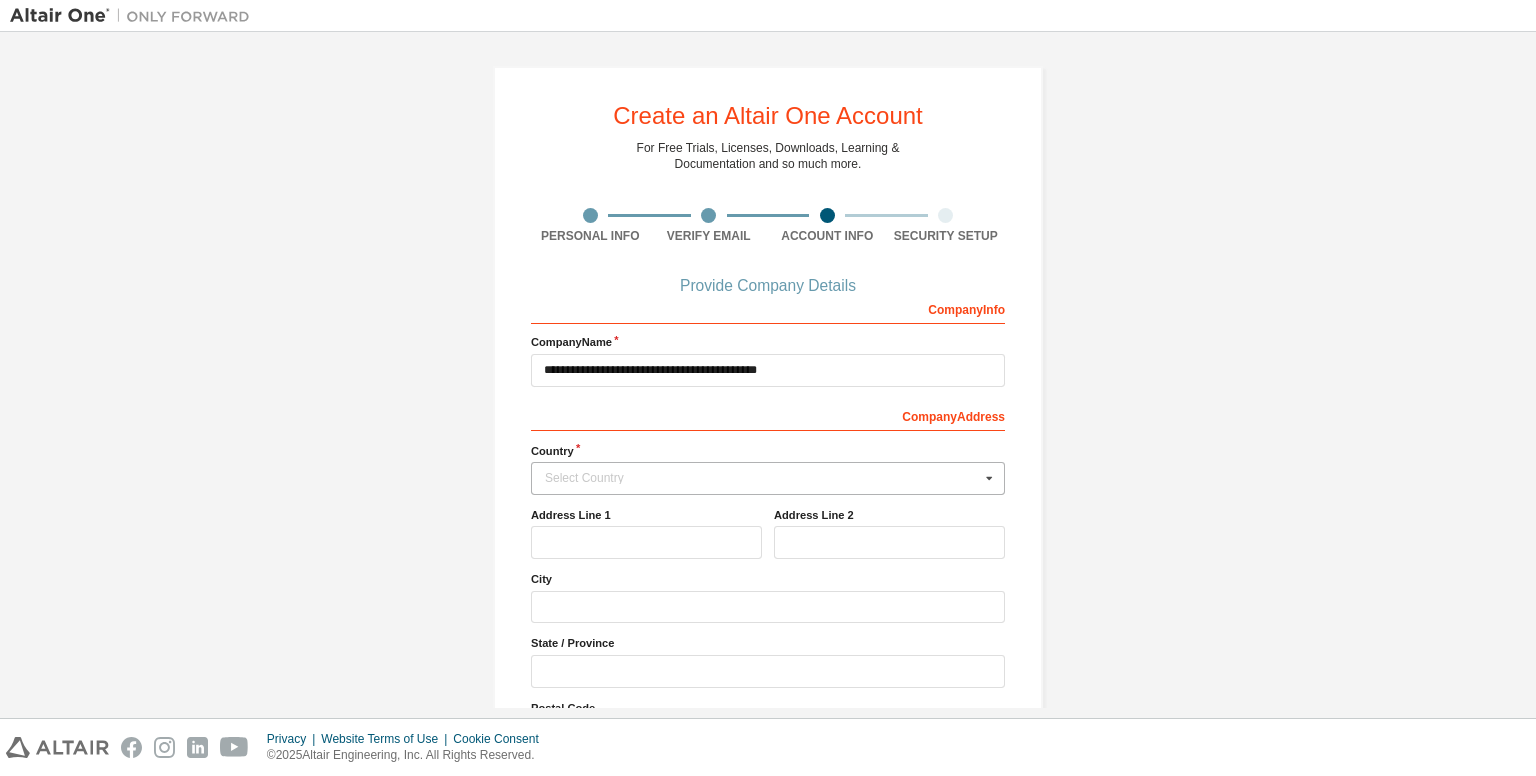 click on "Select Country" at bounding box center (762, 478) 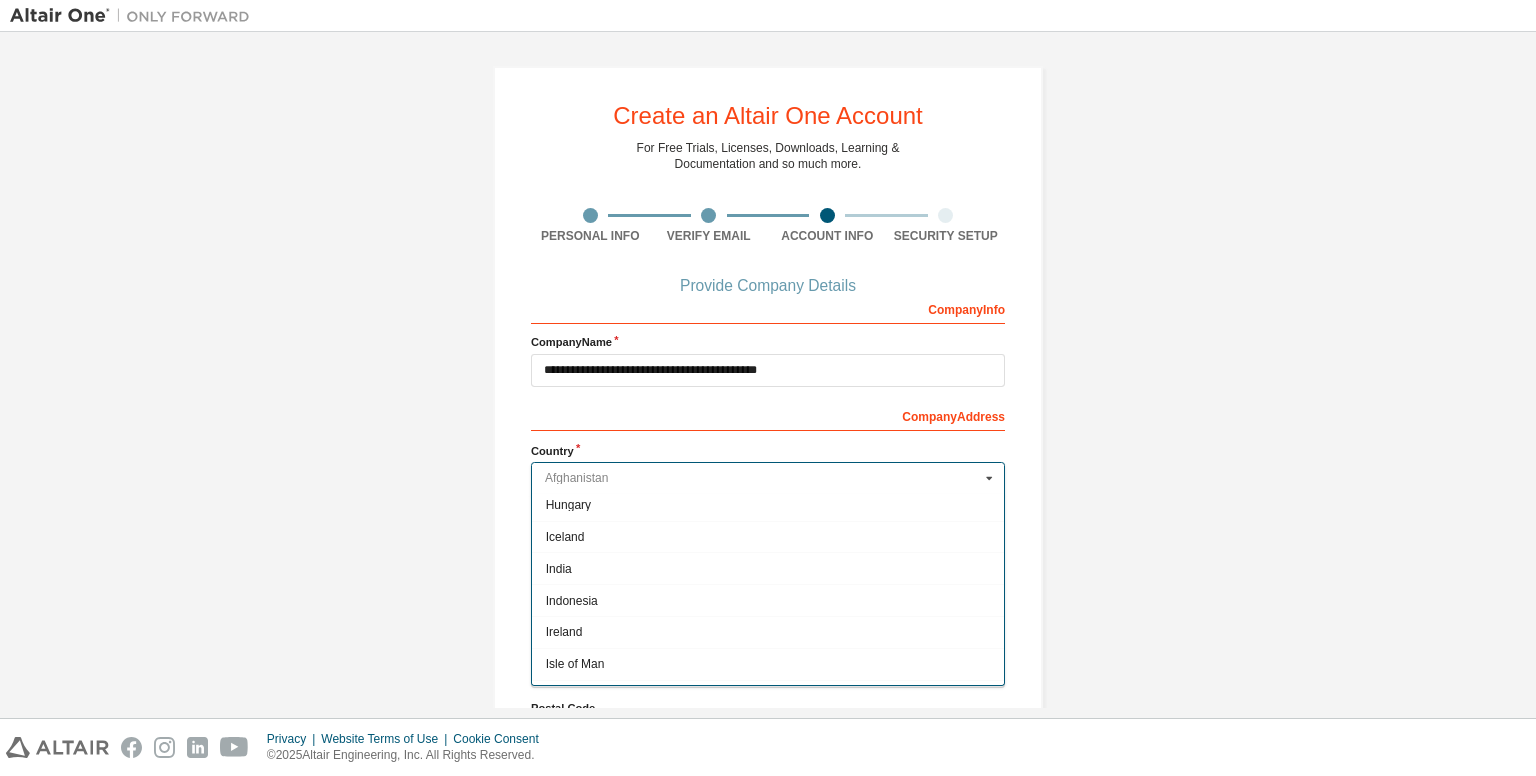 scroll, scrollTop: 3130, scrollLeft: 0, axis: vertical 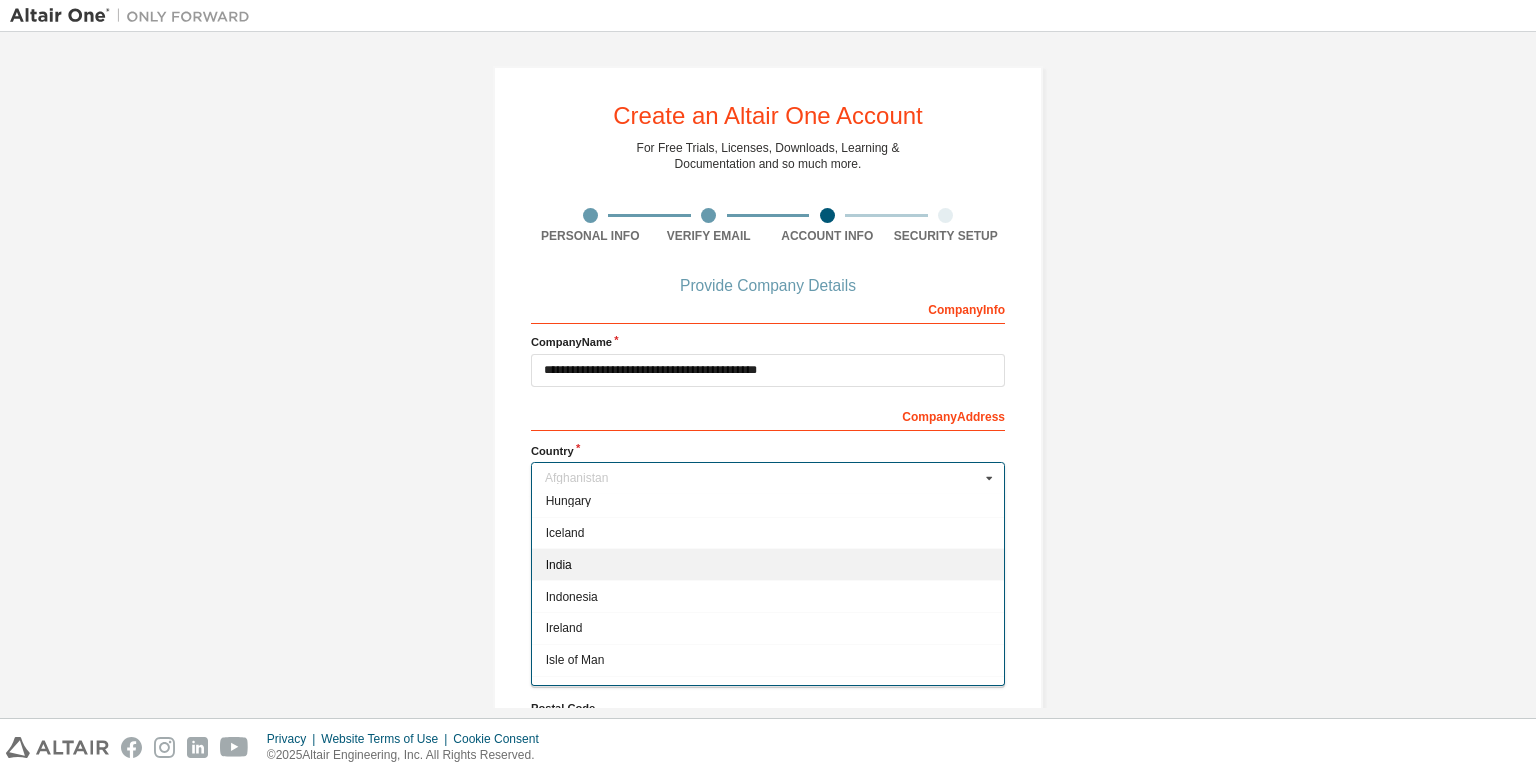 click on "India" at bounding box center [768, 565] 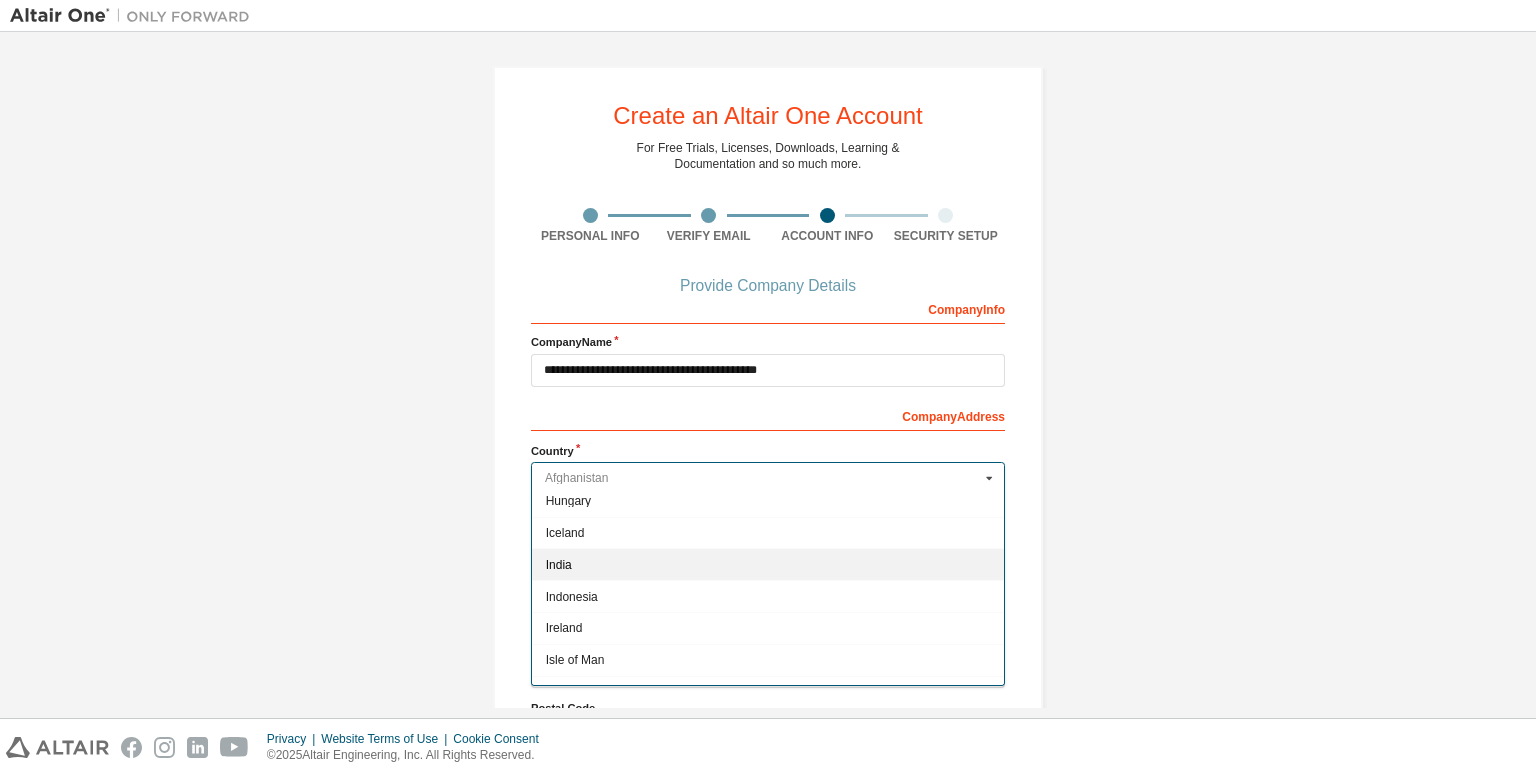type on "***" 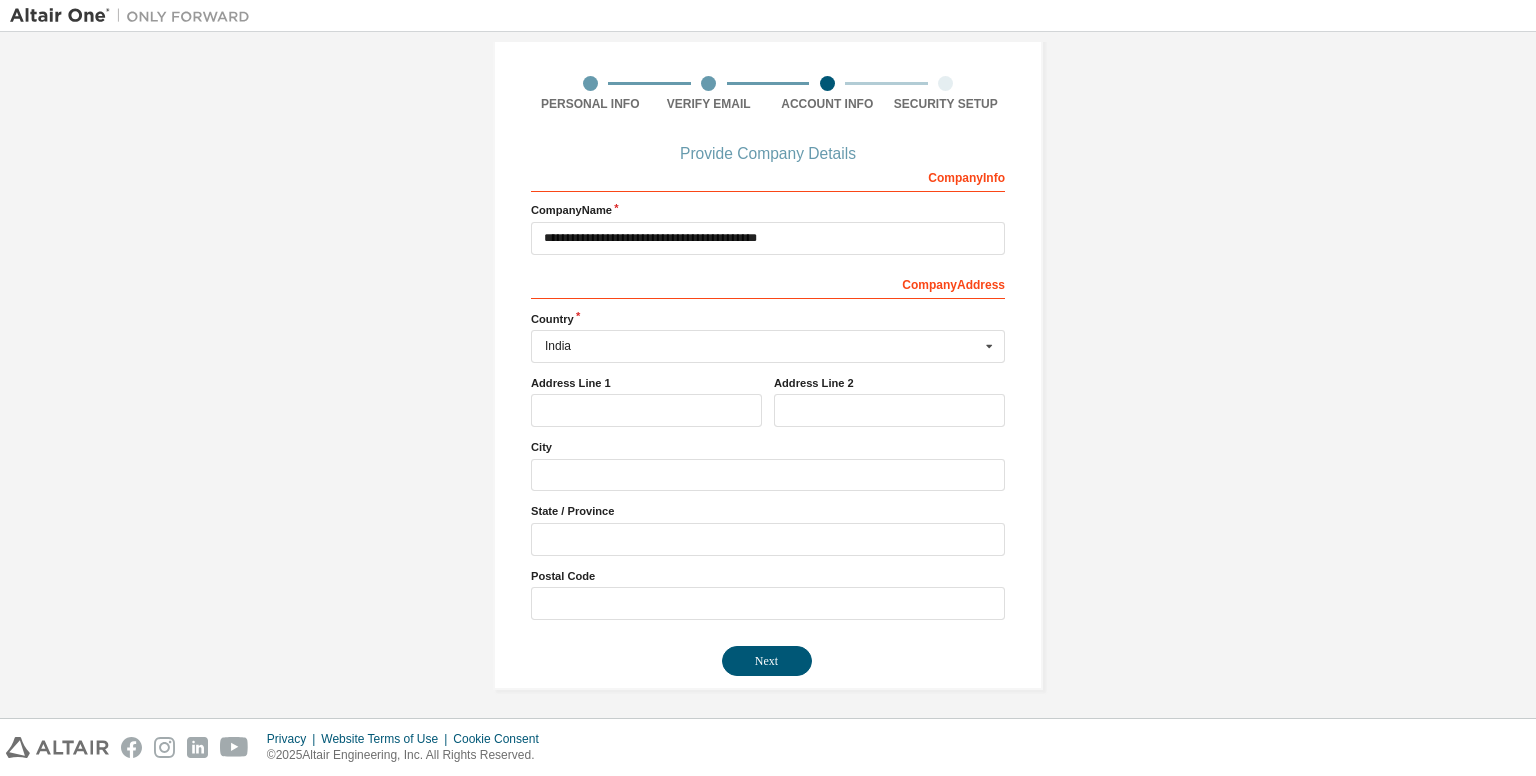 scroll, scrollTop: 133, scrollLeft: 0, axis: vertical 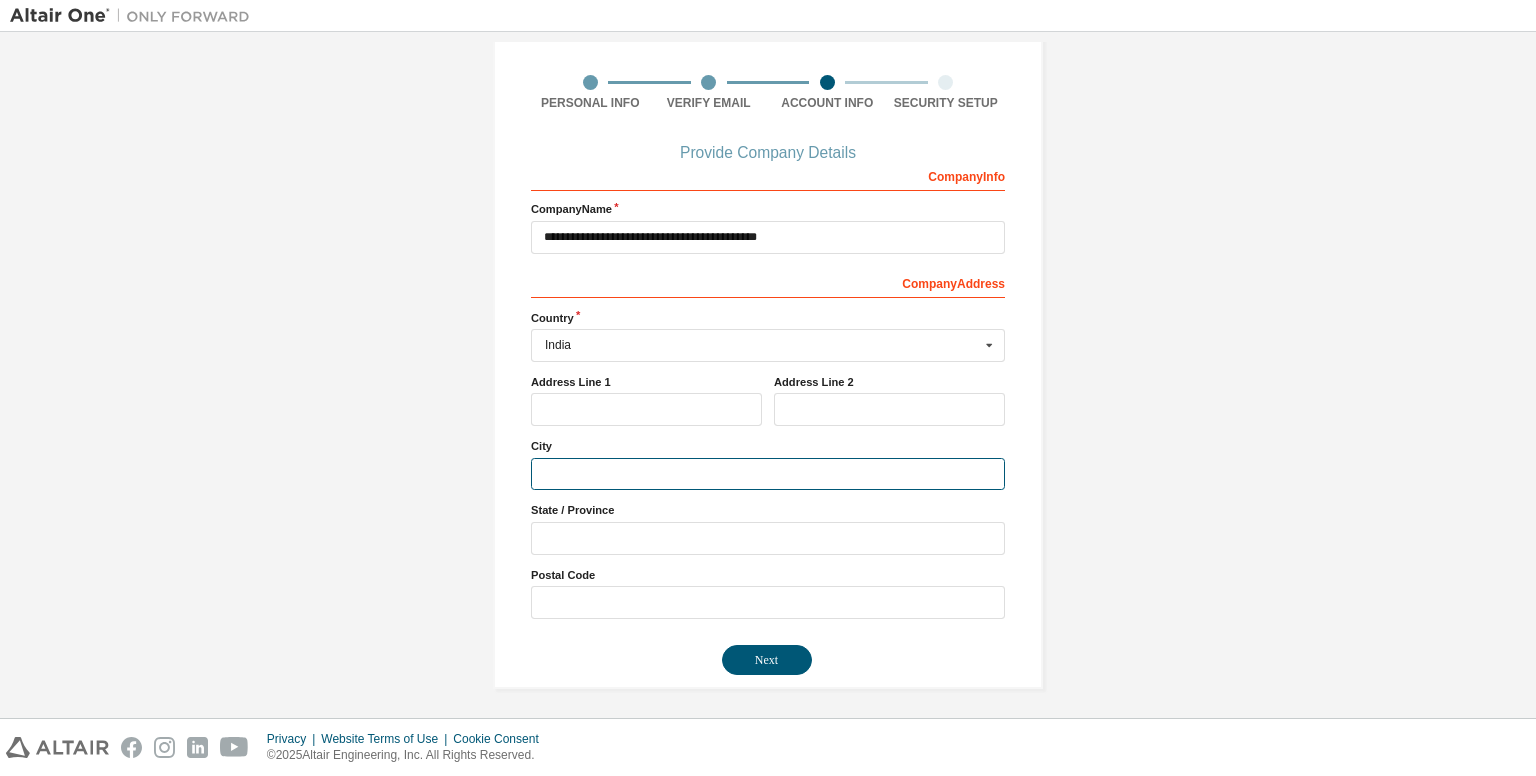 click at bounding box center (768, 474) 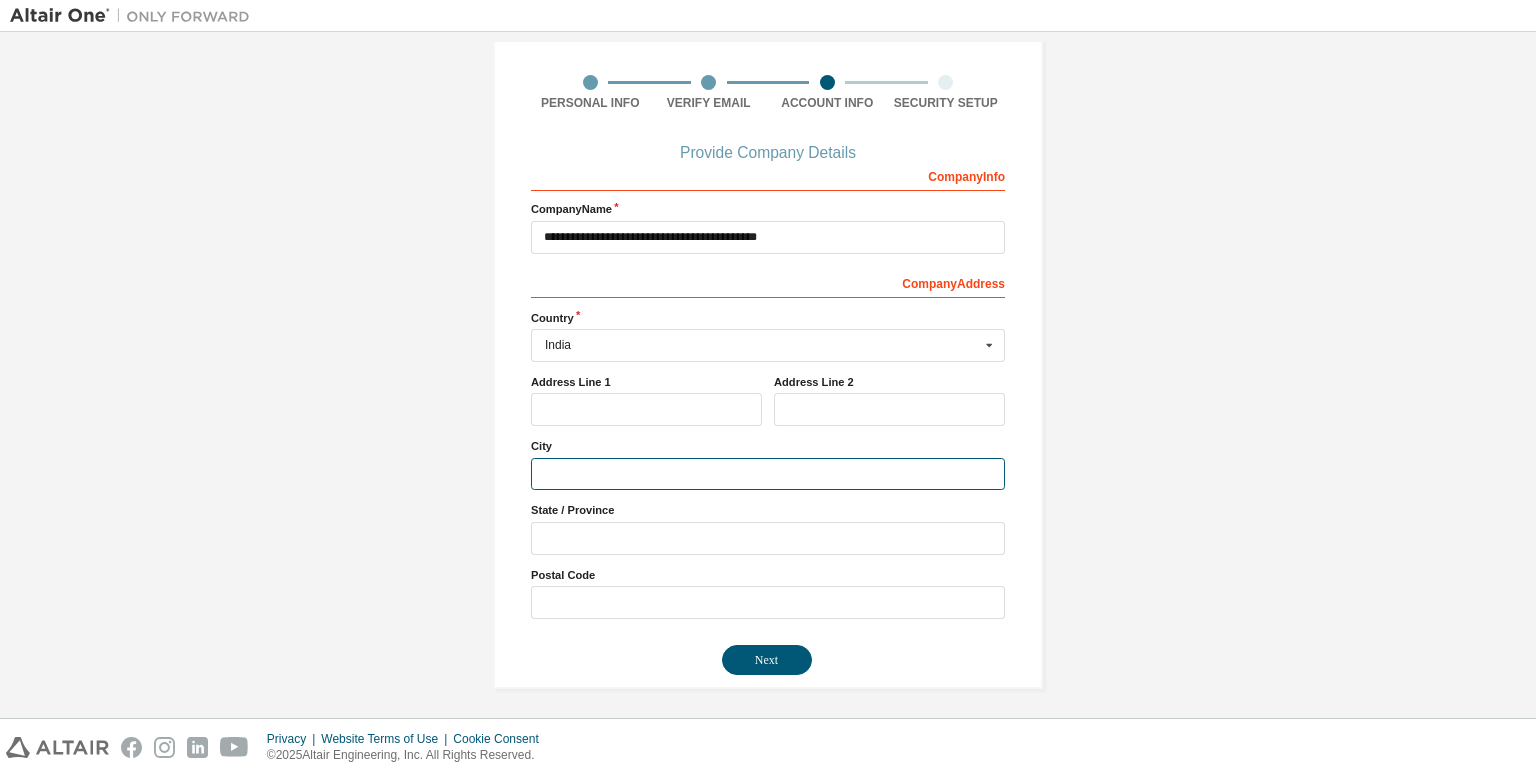 type on "****" 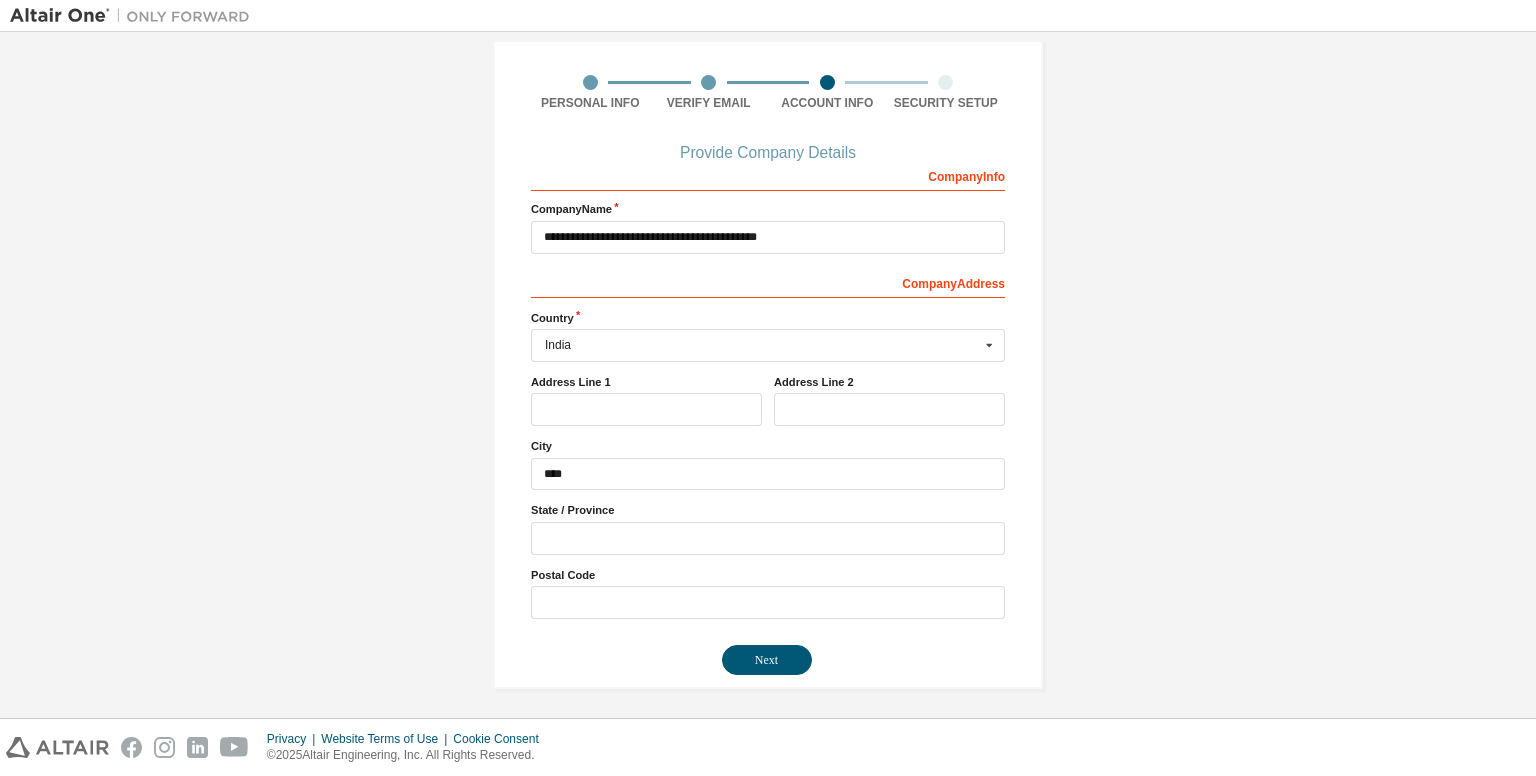type on "***" 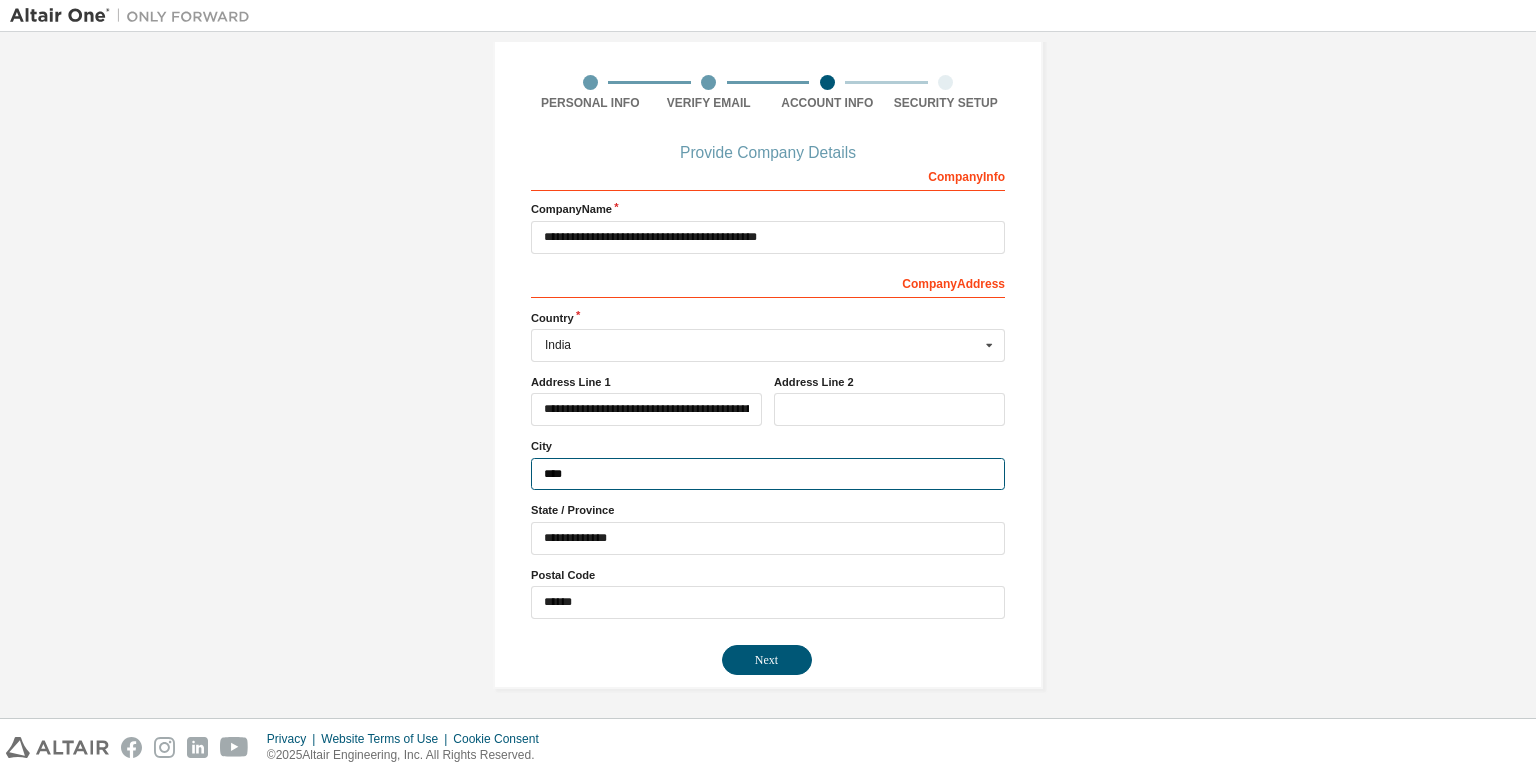 type on "***" 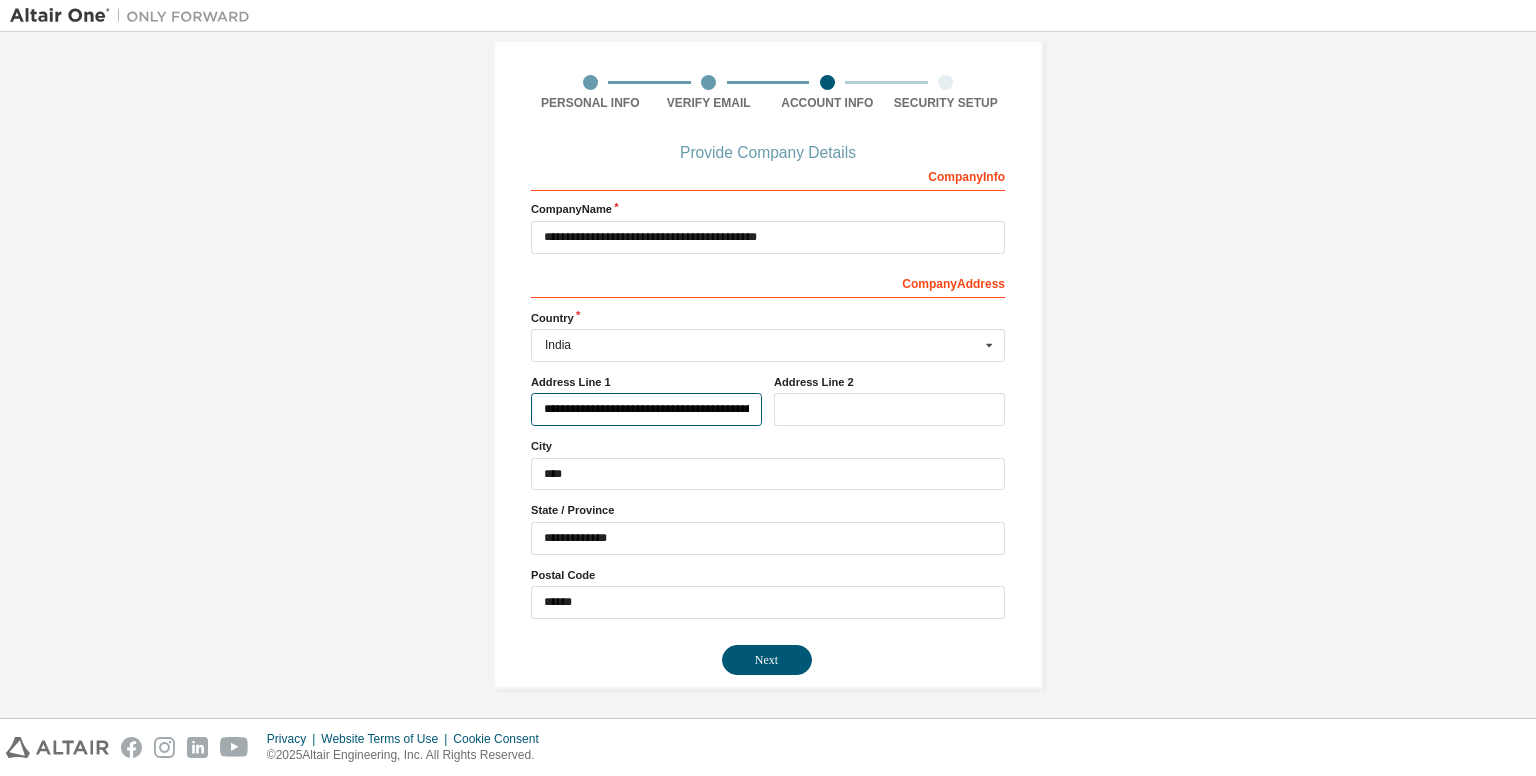 click on "**********" at bounding box center (646, 409) 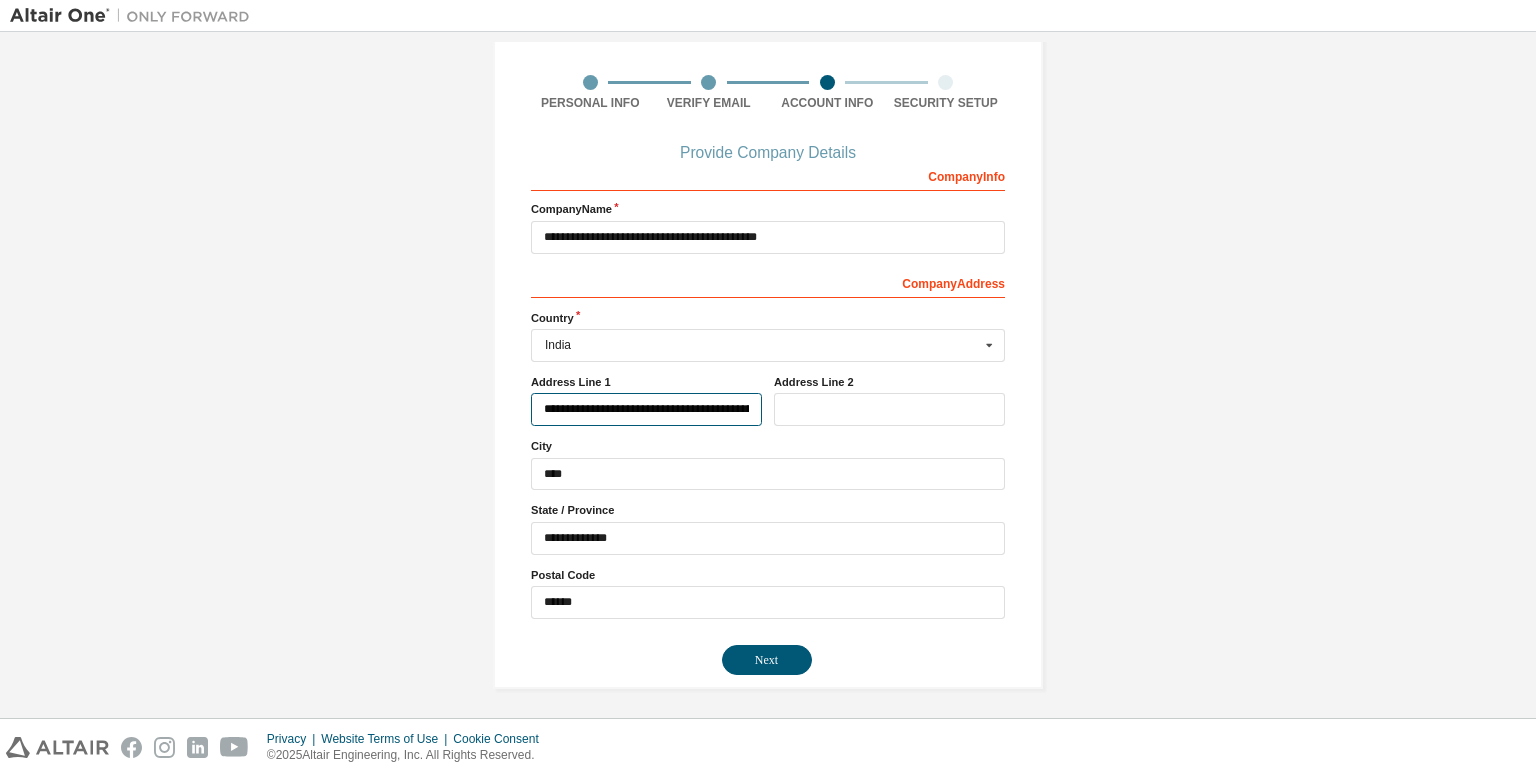 scroll, scrollTop: 0, scrollLeft: 46, axis: horizontal 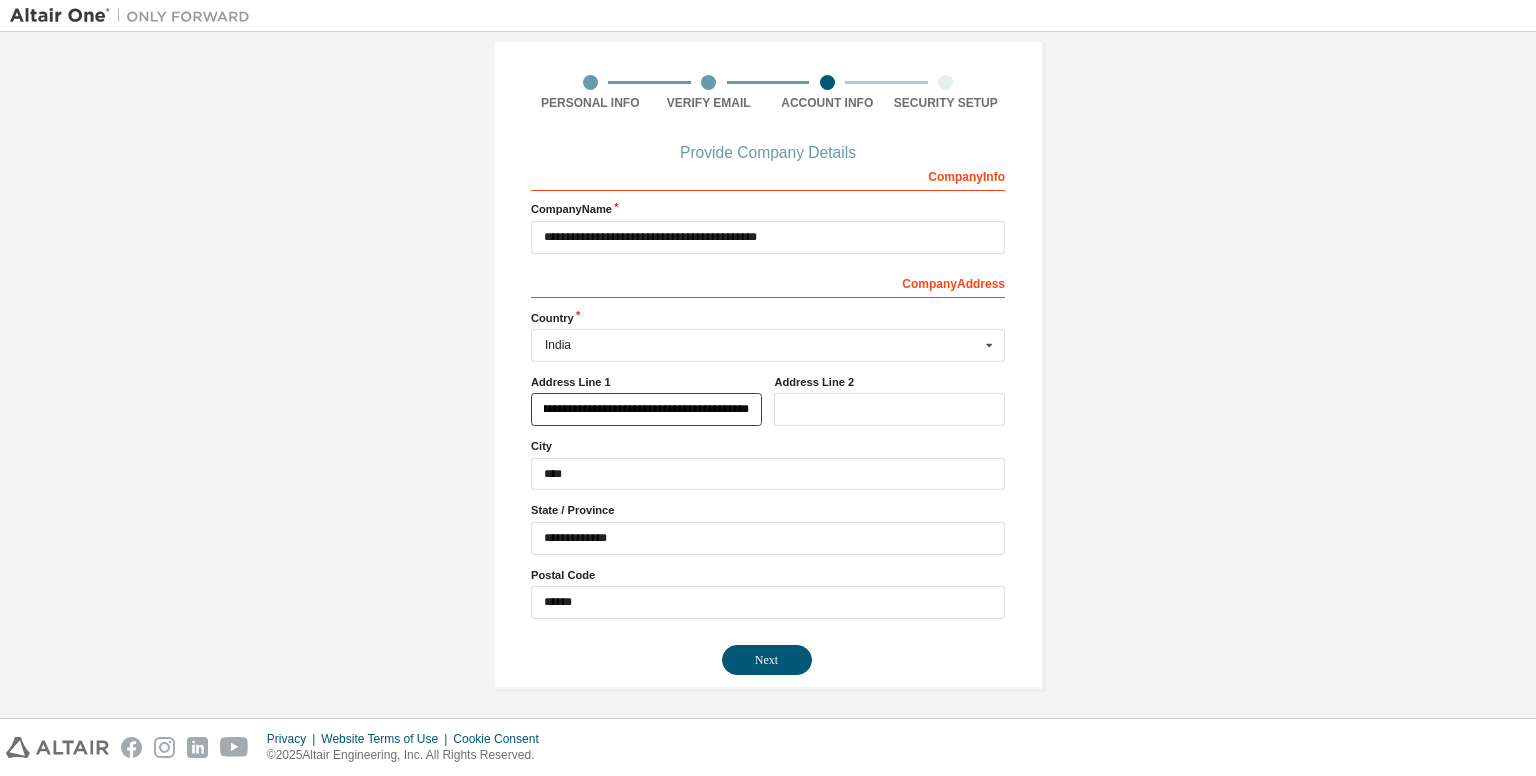click on "**********" at bounding box center [646, 409] 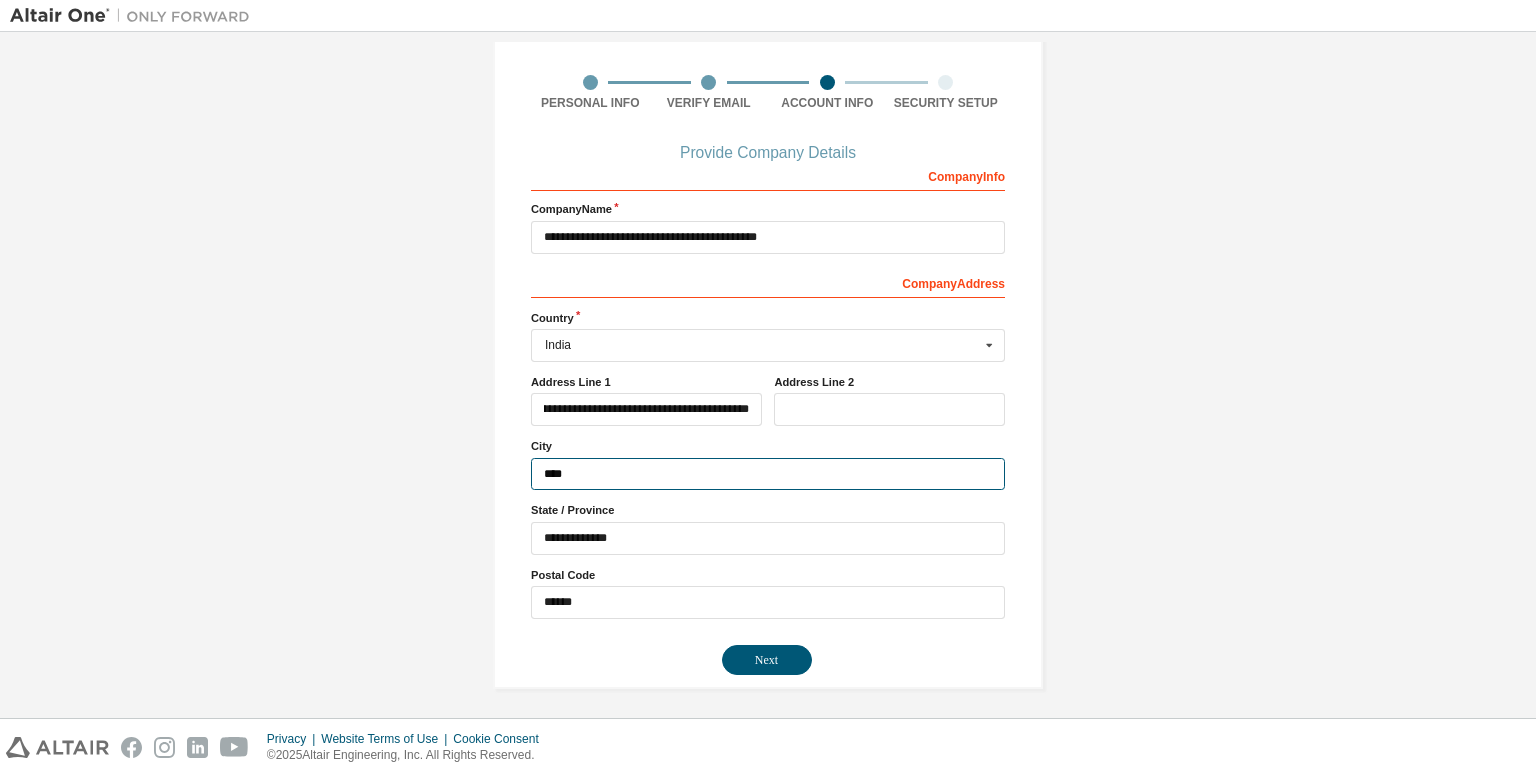 scroll, scrollTop: 0, scrollLeft: 0, axis: both 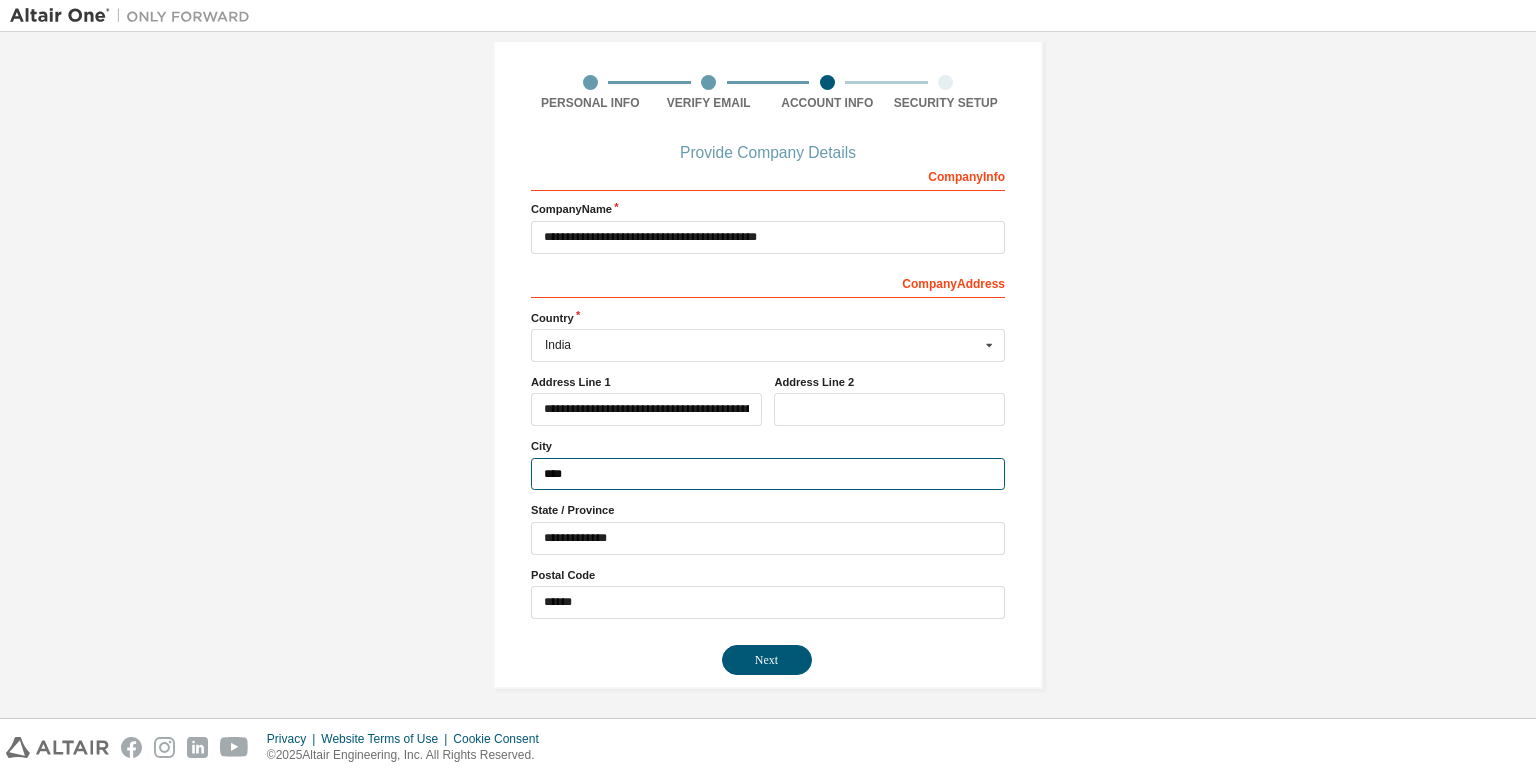 click on "****" at bounding box center [768, 474] 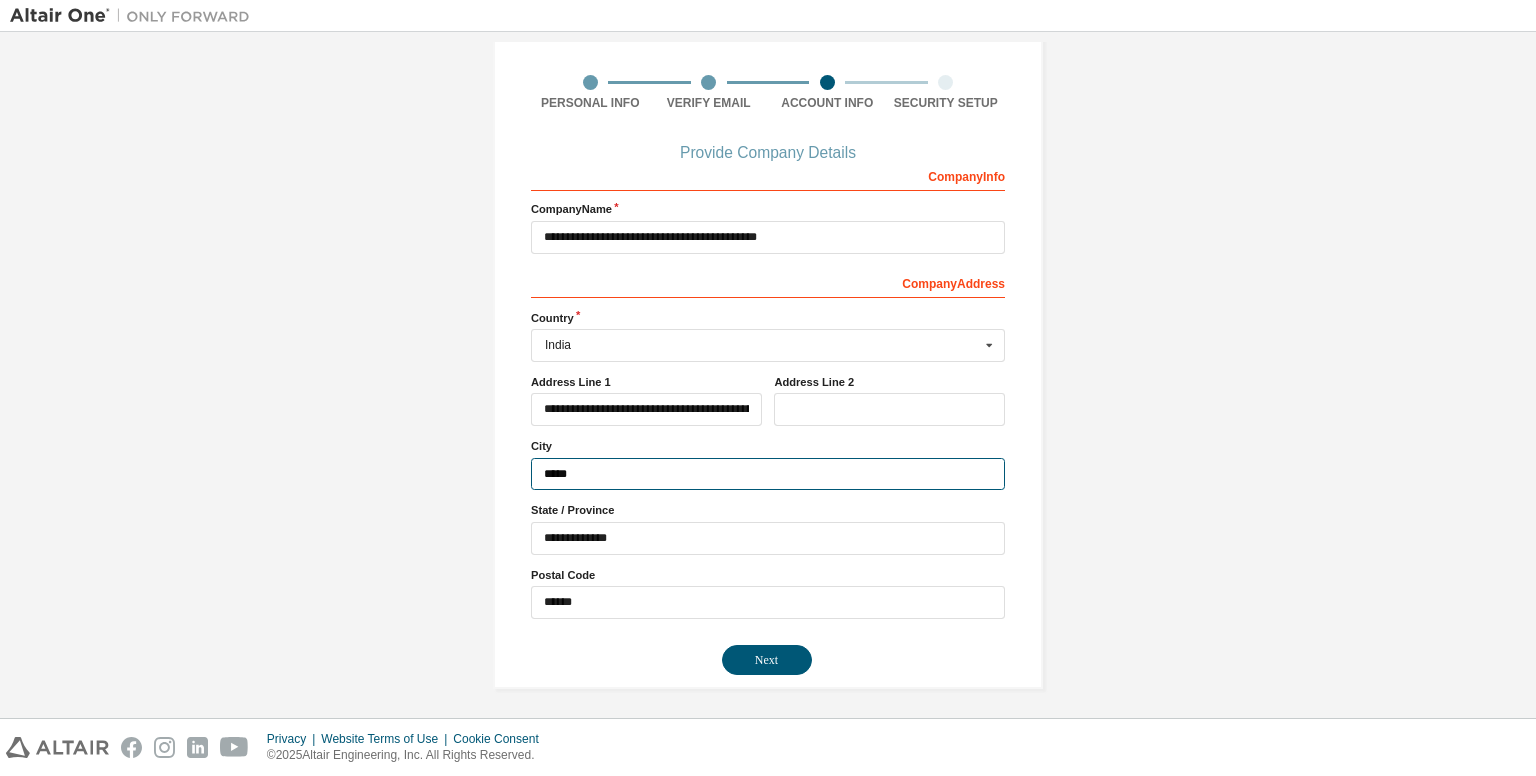 type on "****" 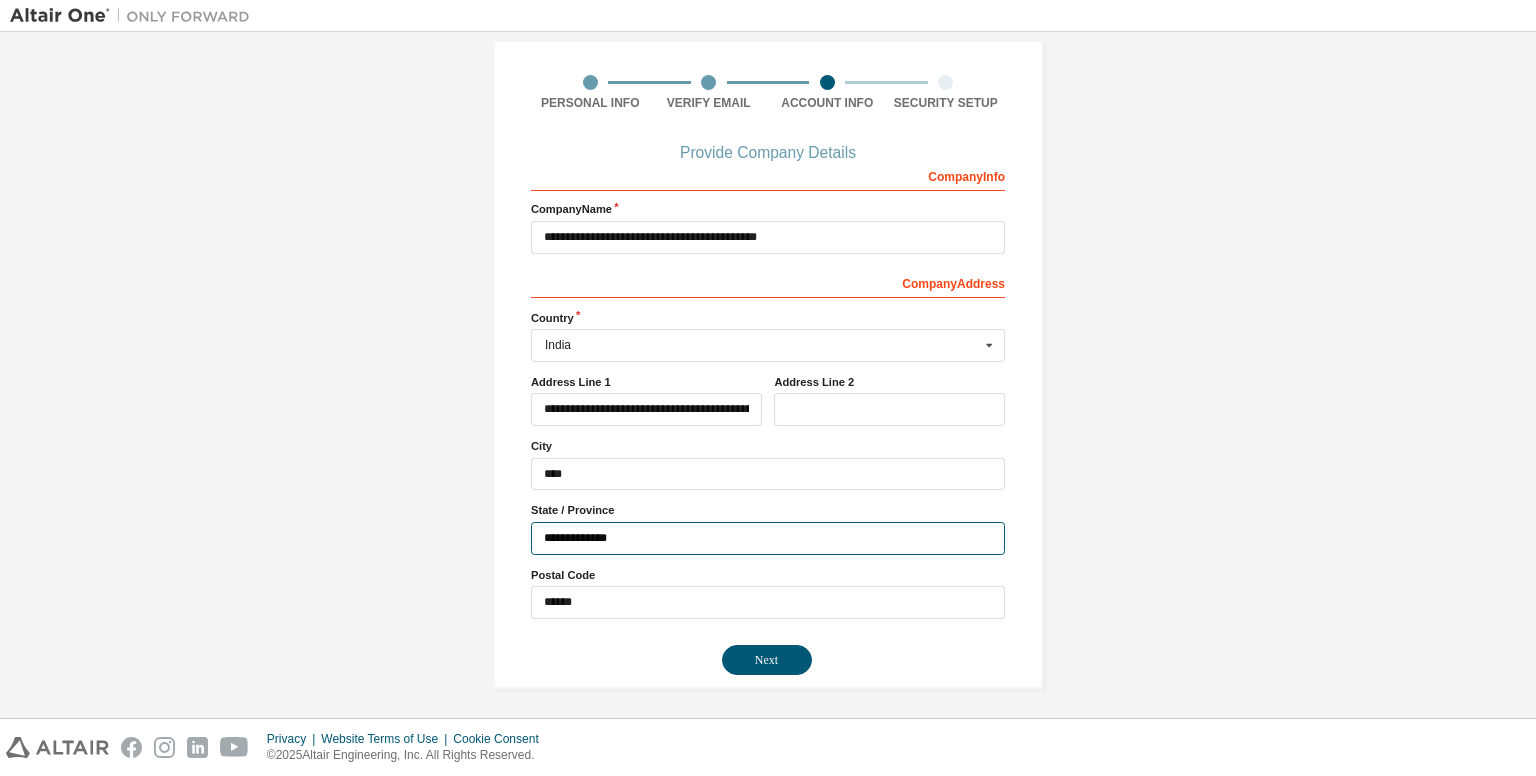 click on "**********" at bounding box center [768, 538] 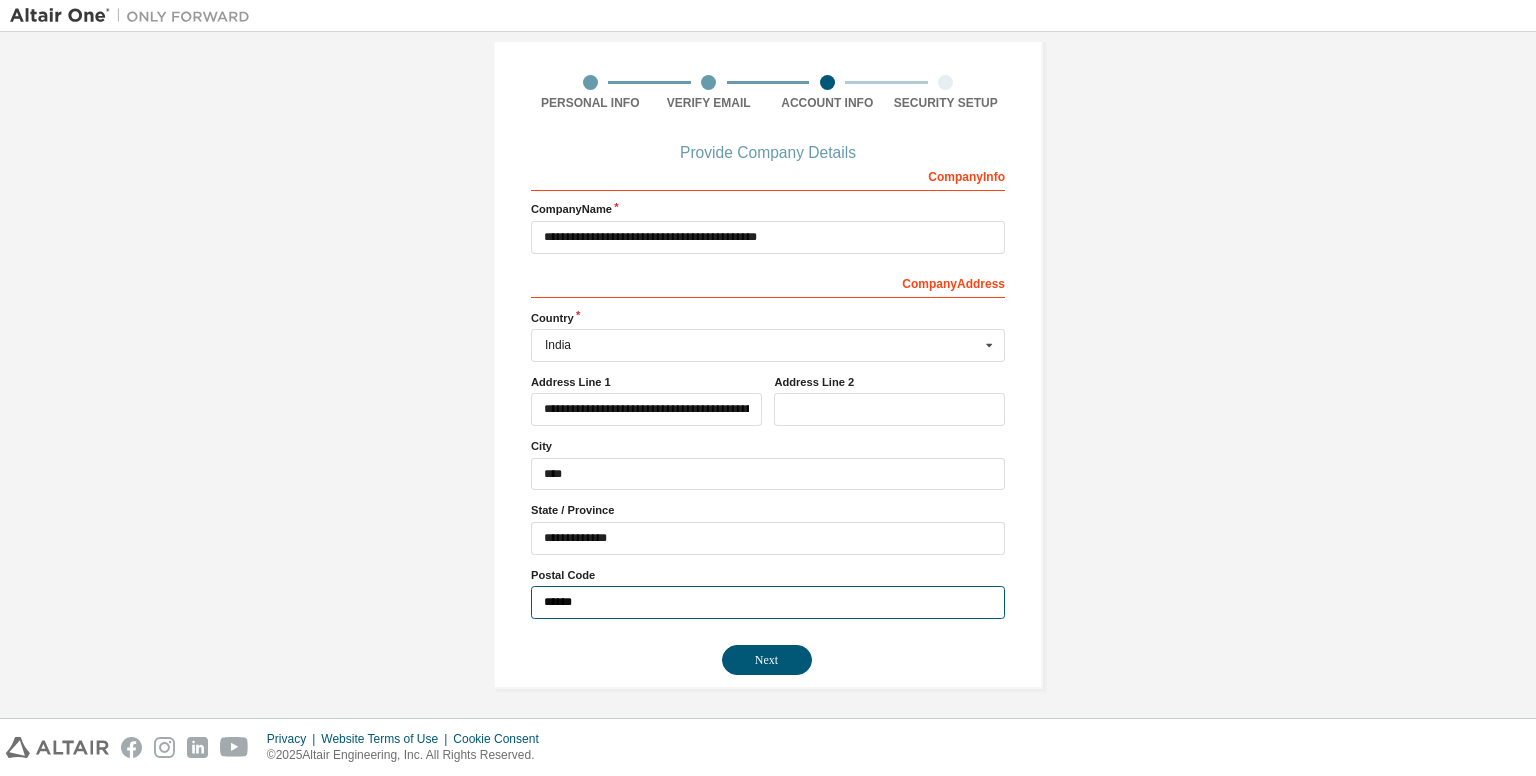 click on "******" at bounding box center [768, 602] 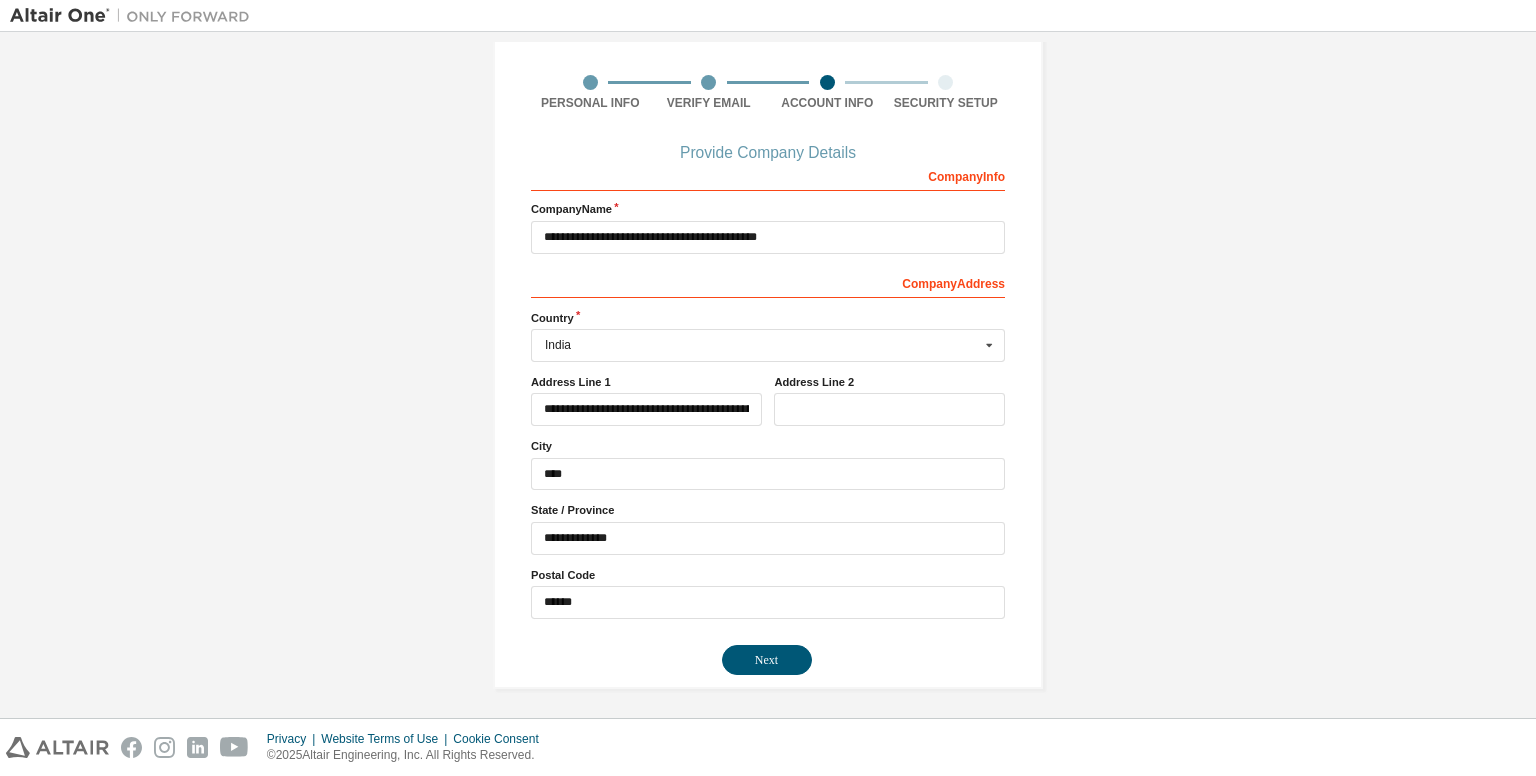 click on "**********" at bounding box center [768, 311] 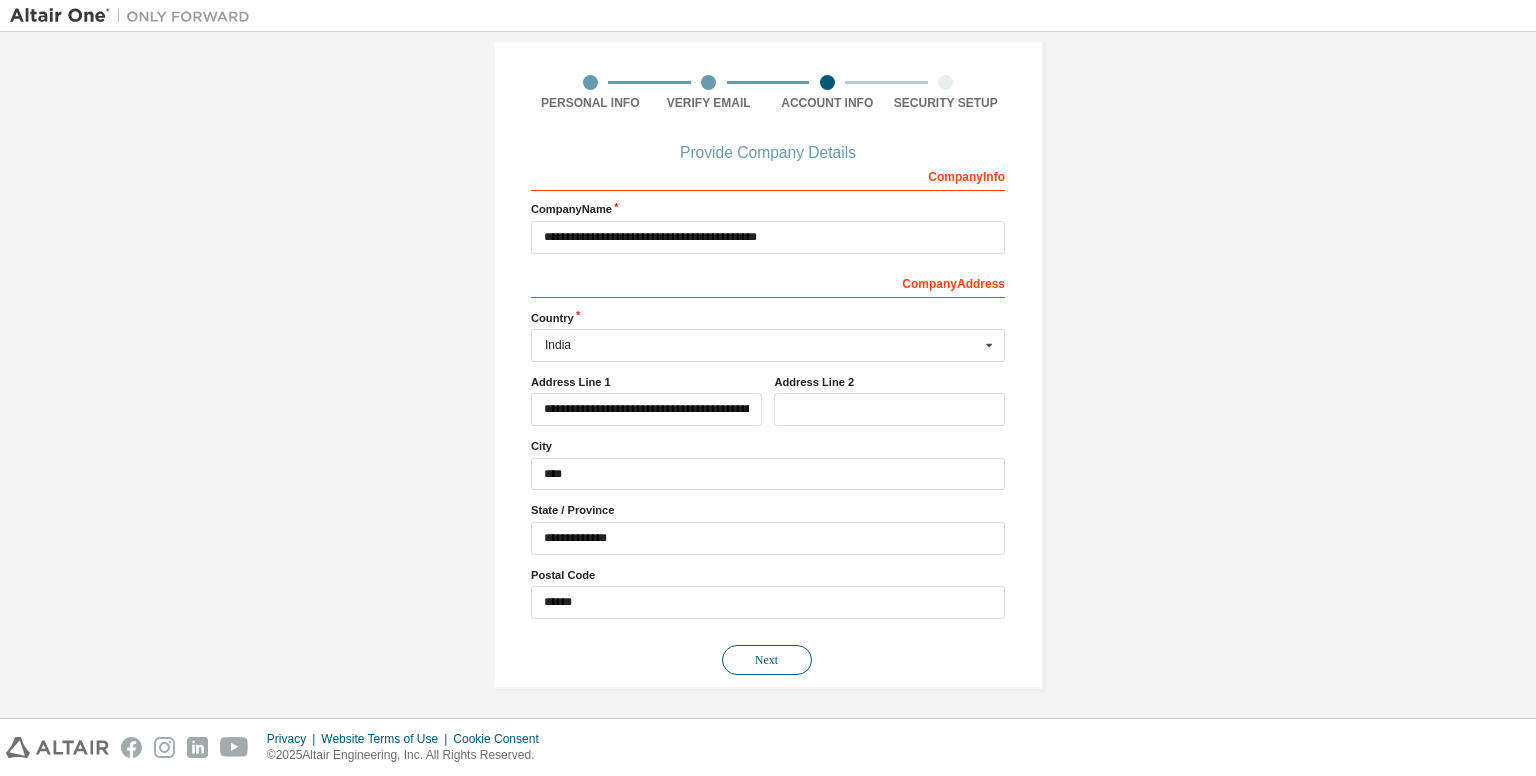 click on "Next" at bounding box center [767, 660] 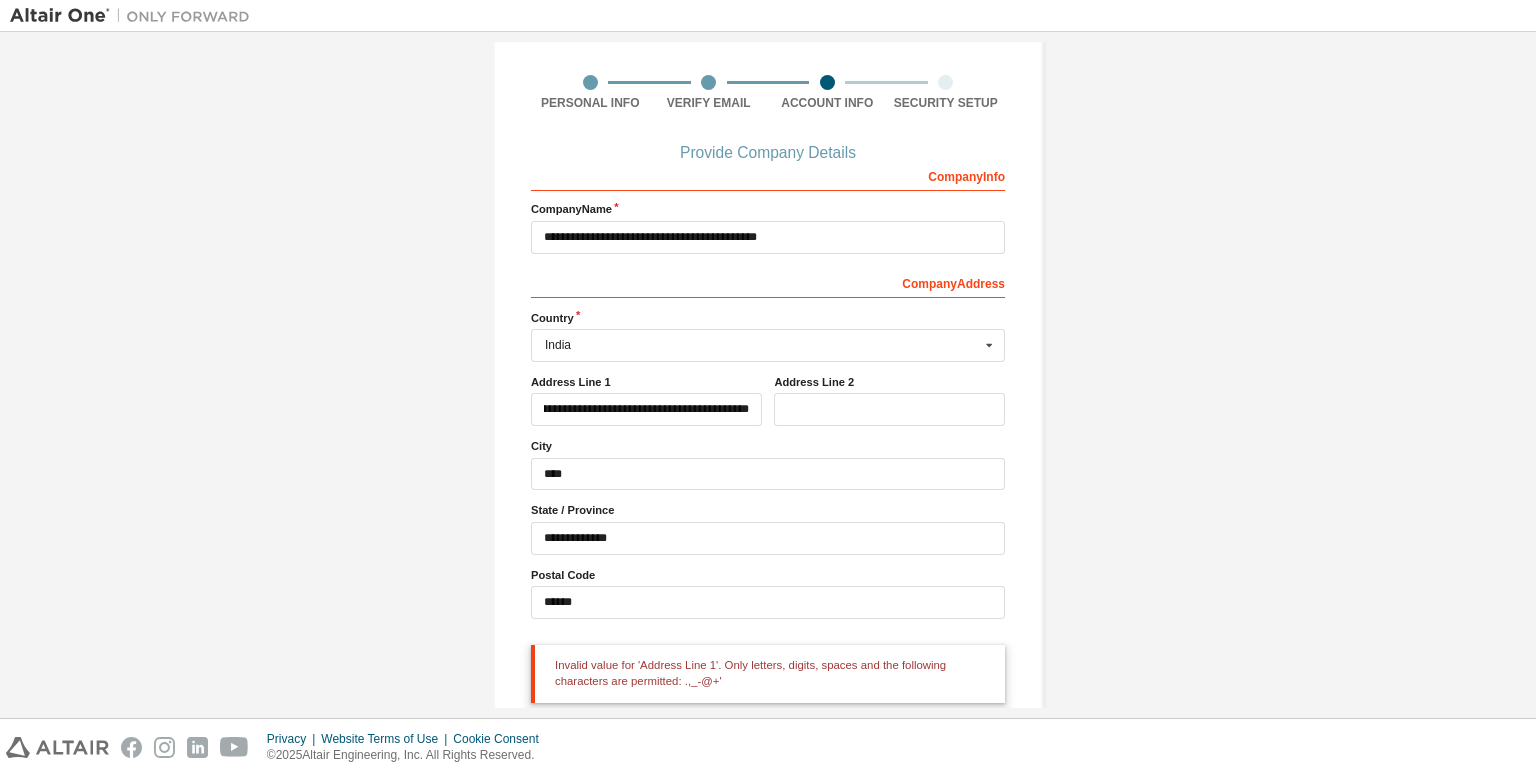 scroll, scrollTop: 0, scrollLeft: 46, axis: horizontal 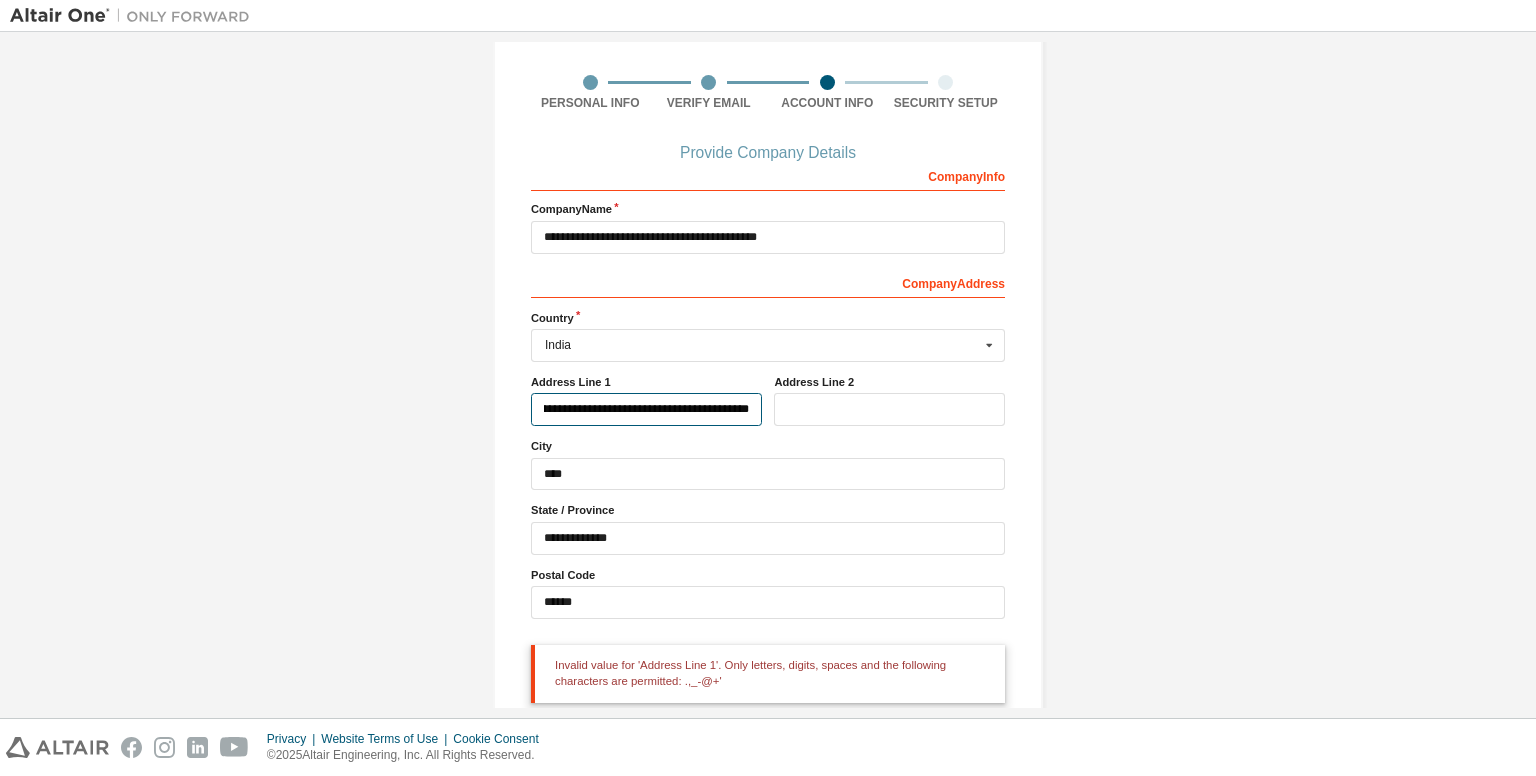 click on "**********" at bounding box center [646, 409] 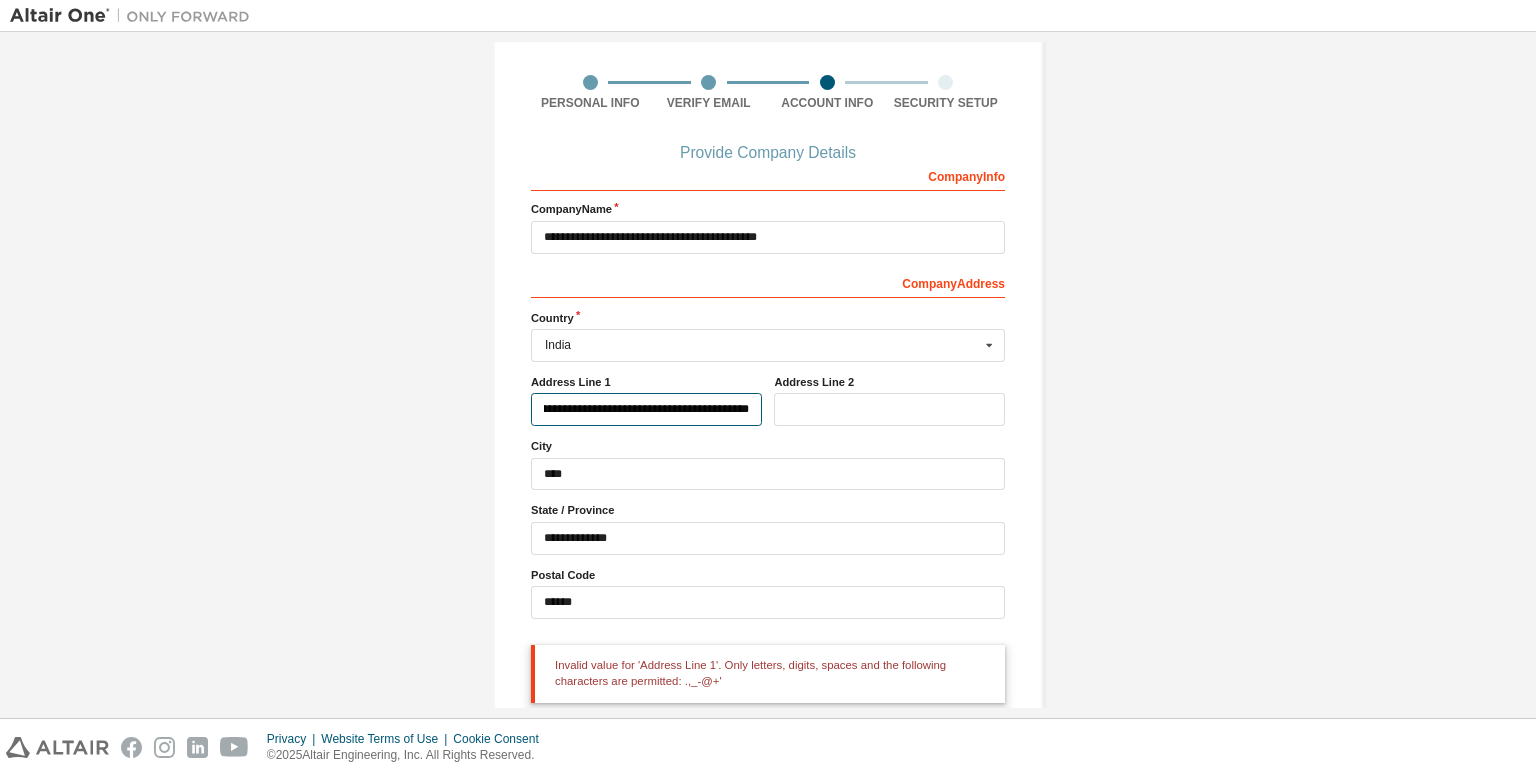 click on "**********" at bounding box center (646, 409) 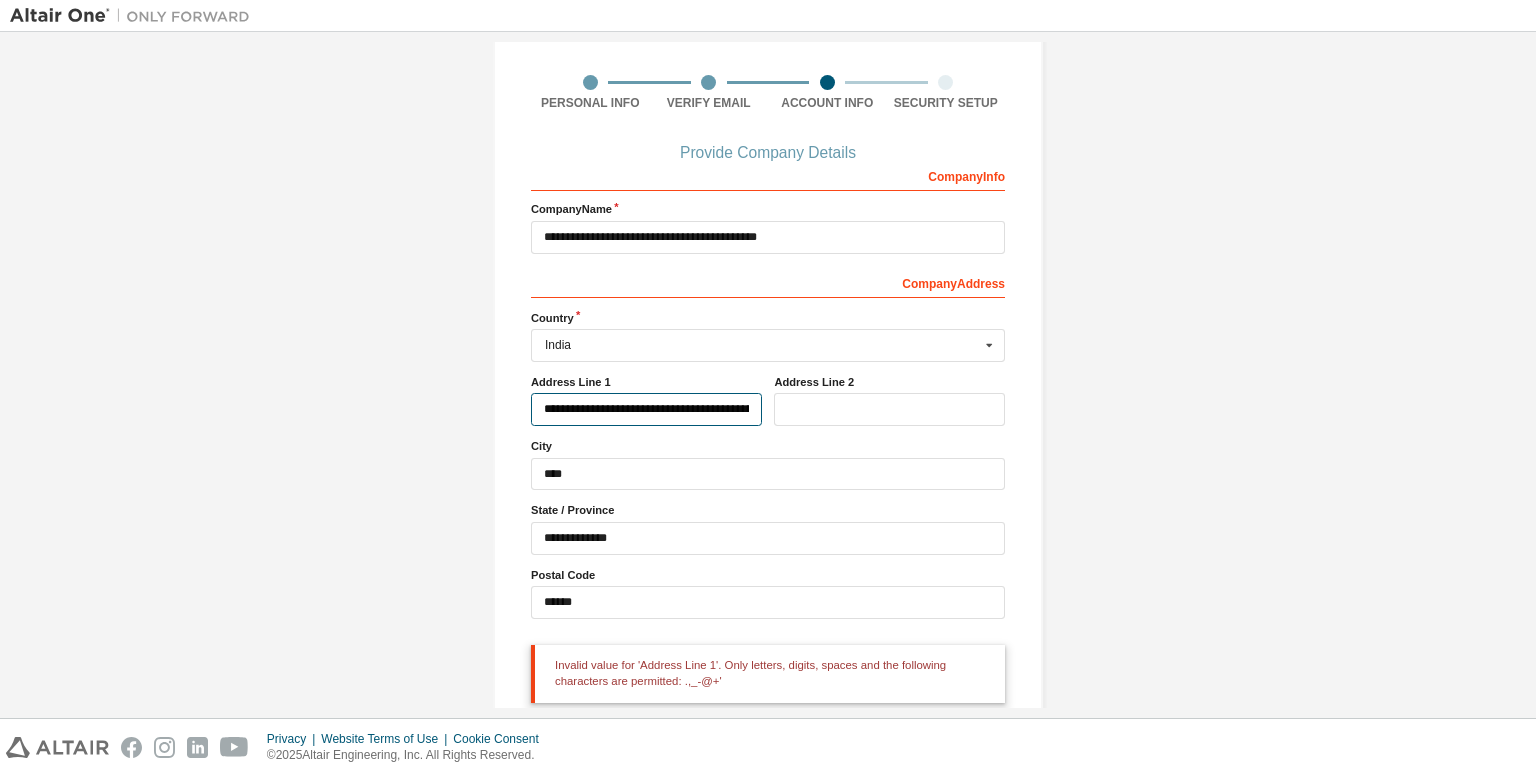 scroll, scrollTop: 203, scrollLeft: 0, axis: vertical 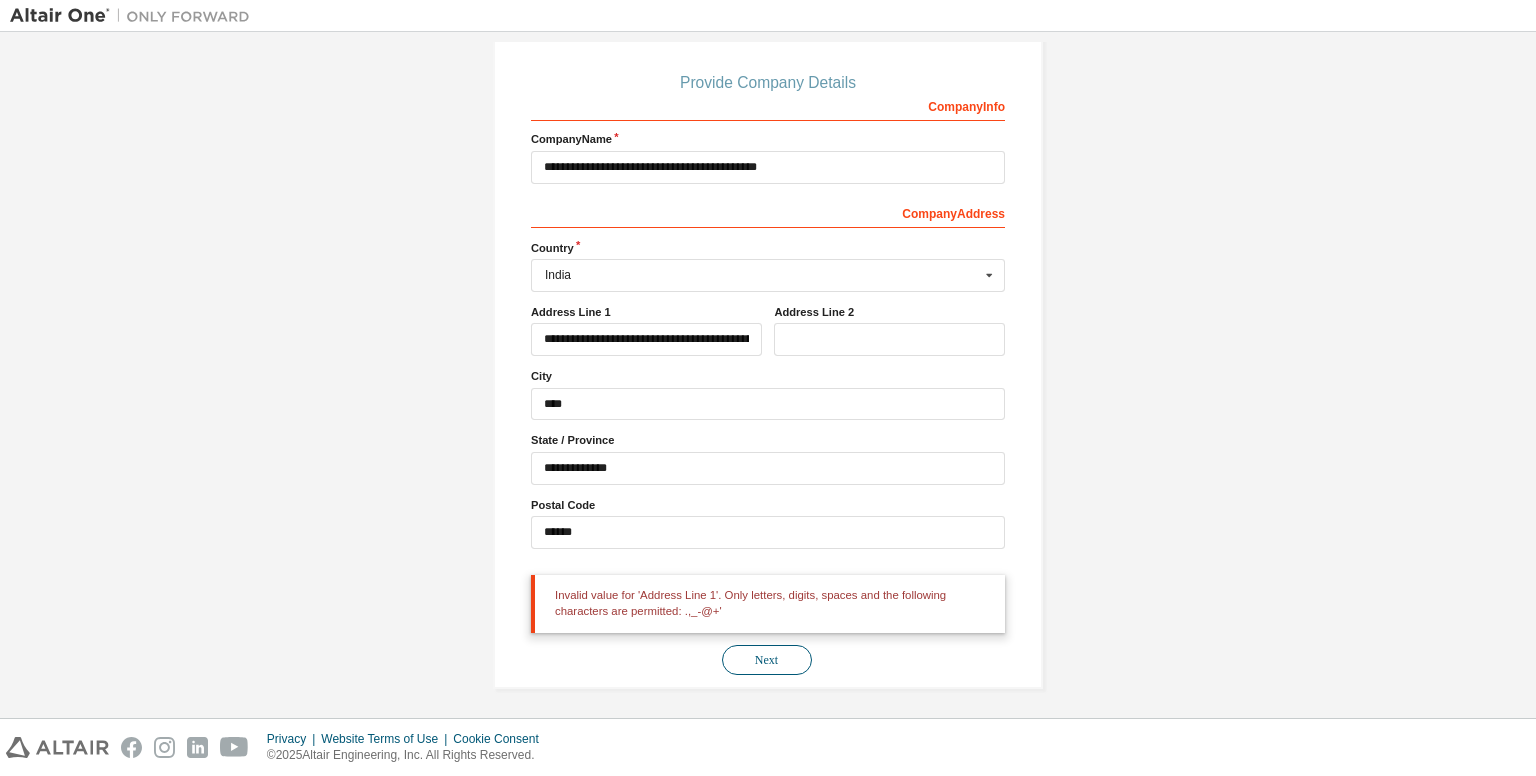 click on "Next" at bounding box center (767, 660) 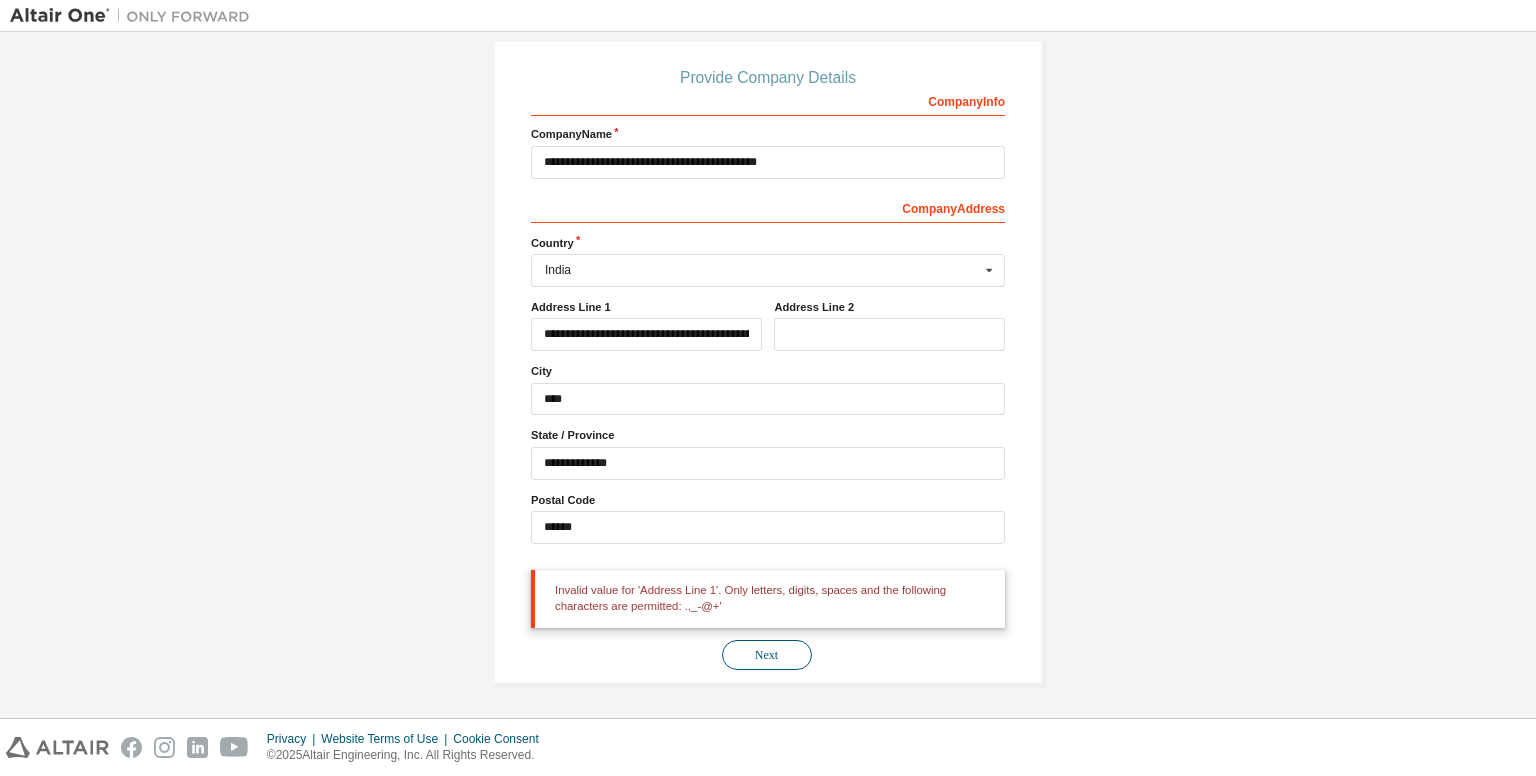 scroll, scrollTop: 203, scrollLeft: 0, axis: vertical 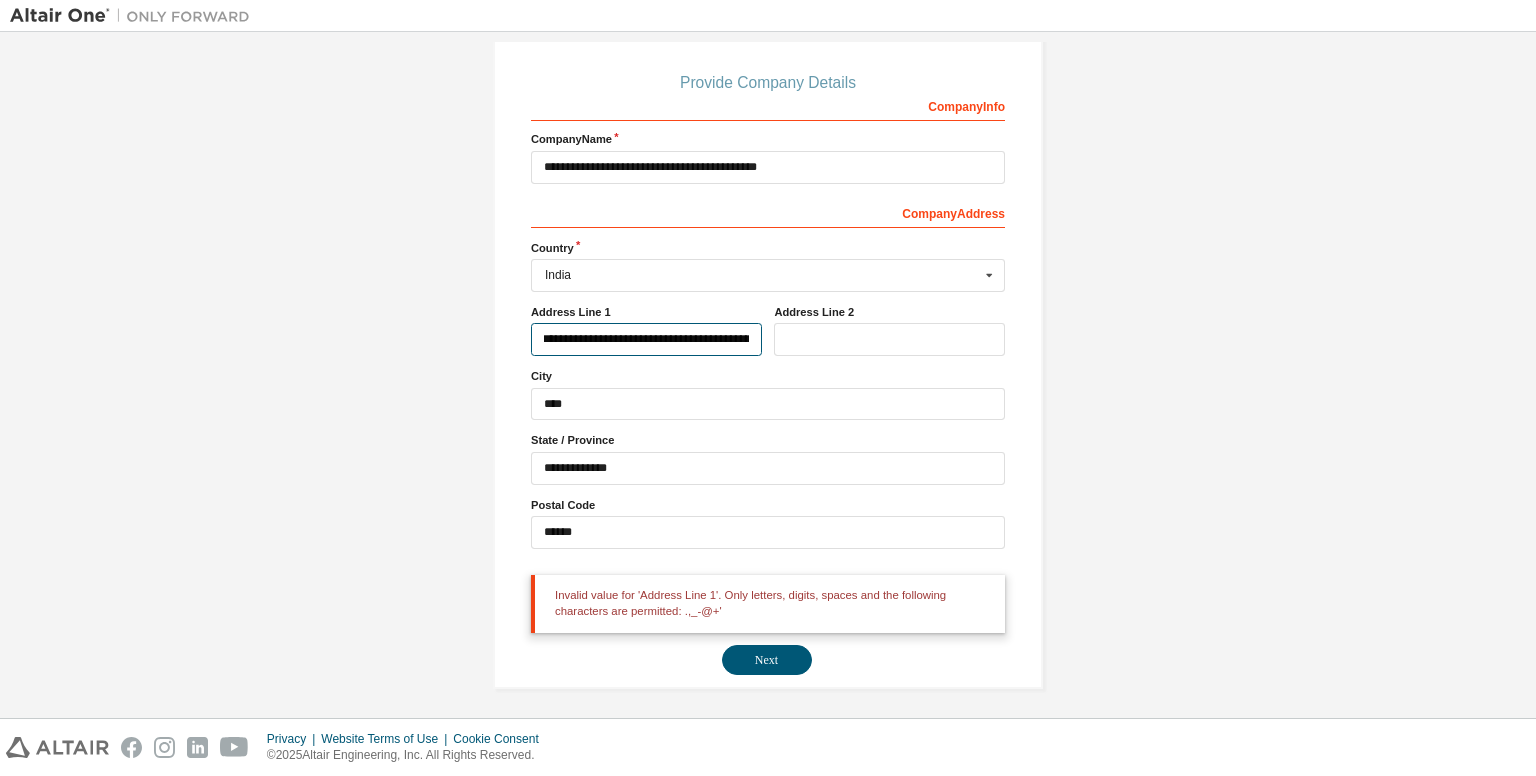 click on "**********" at bounding box center (646, 339) 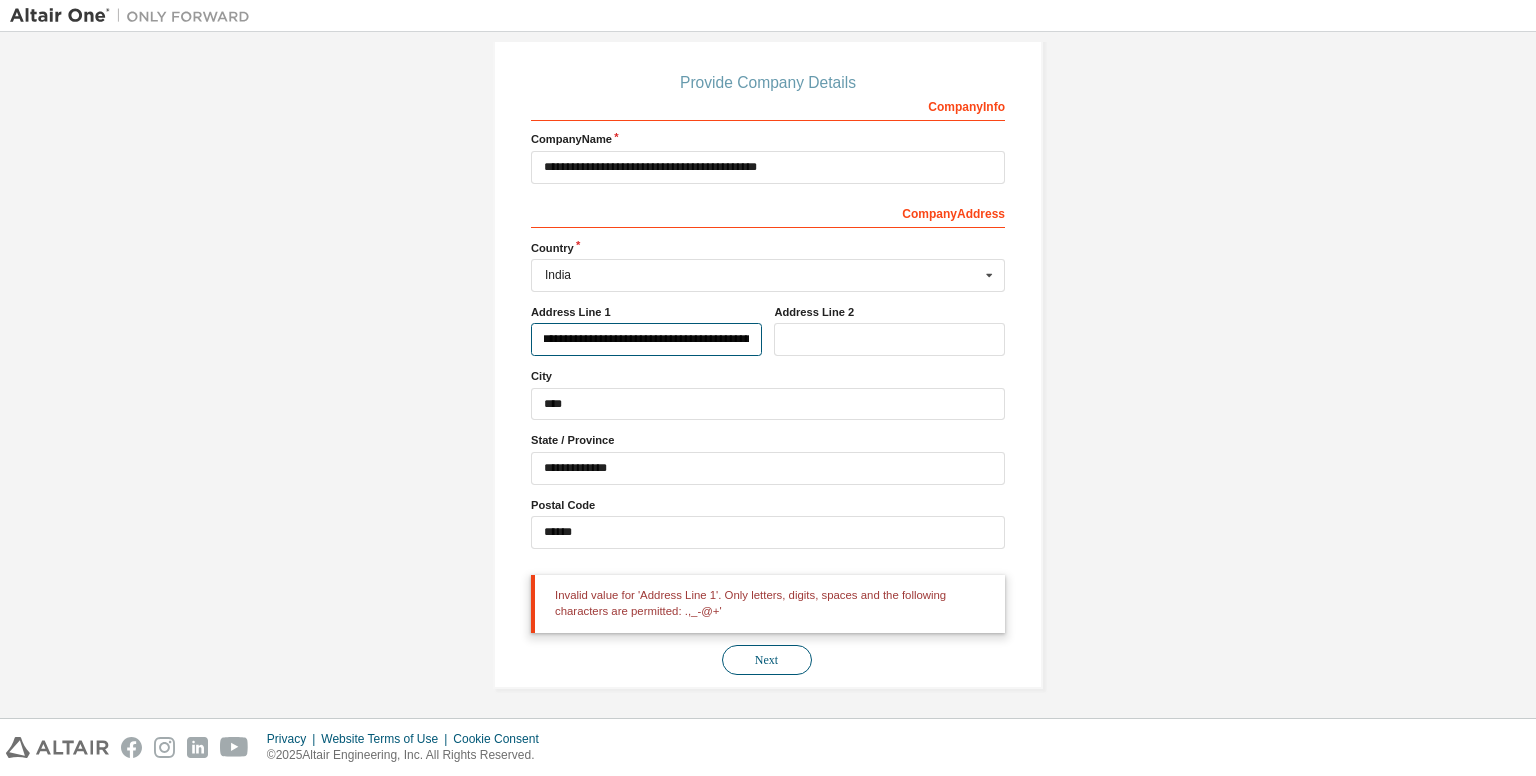type on "**********" 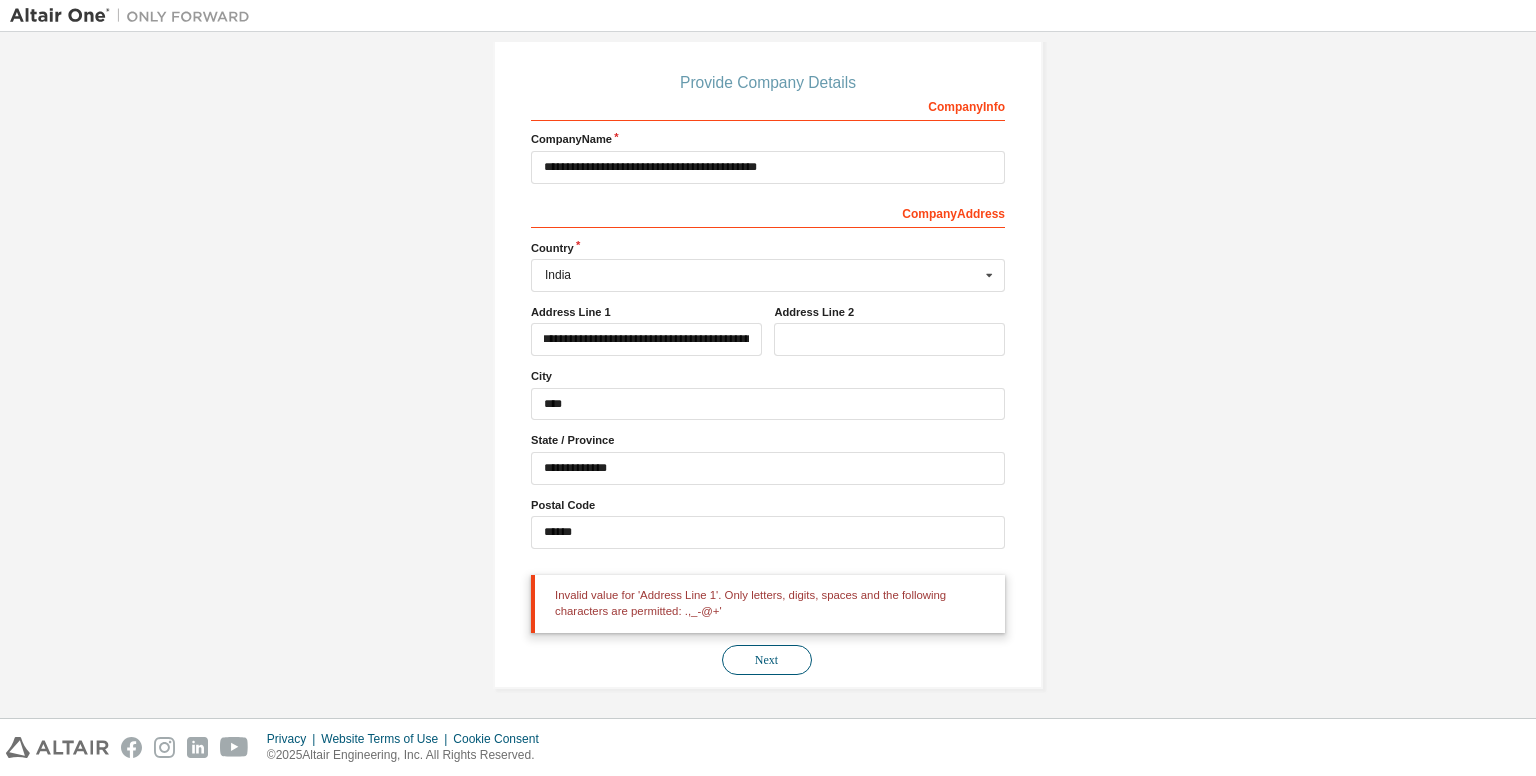 scroll, scrollTop: 0, scrollLeft: 0, axis: both 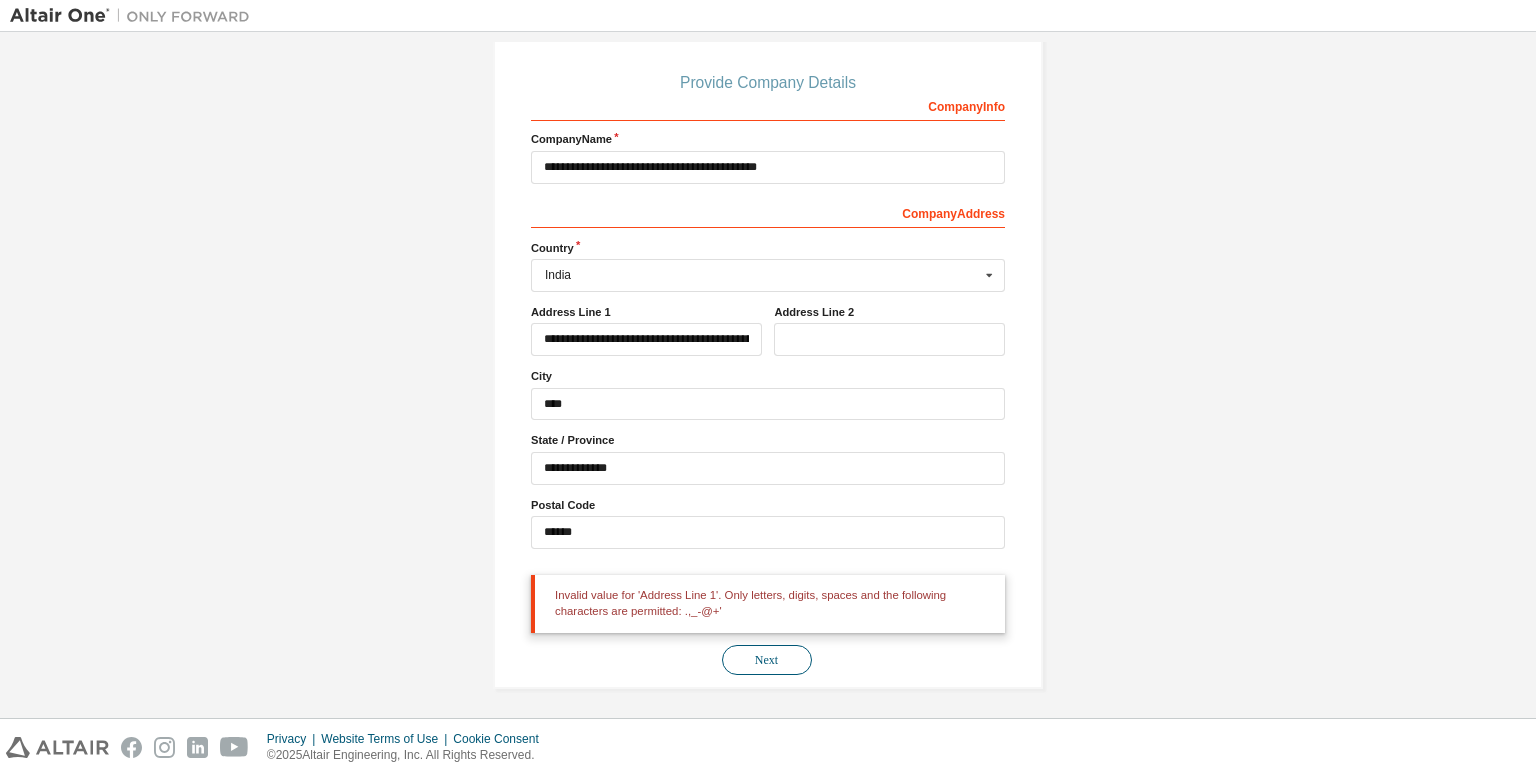 click on "Next" at bounding box center [767, 660] 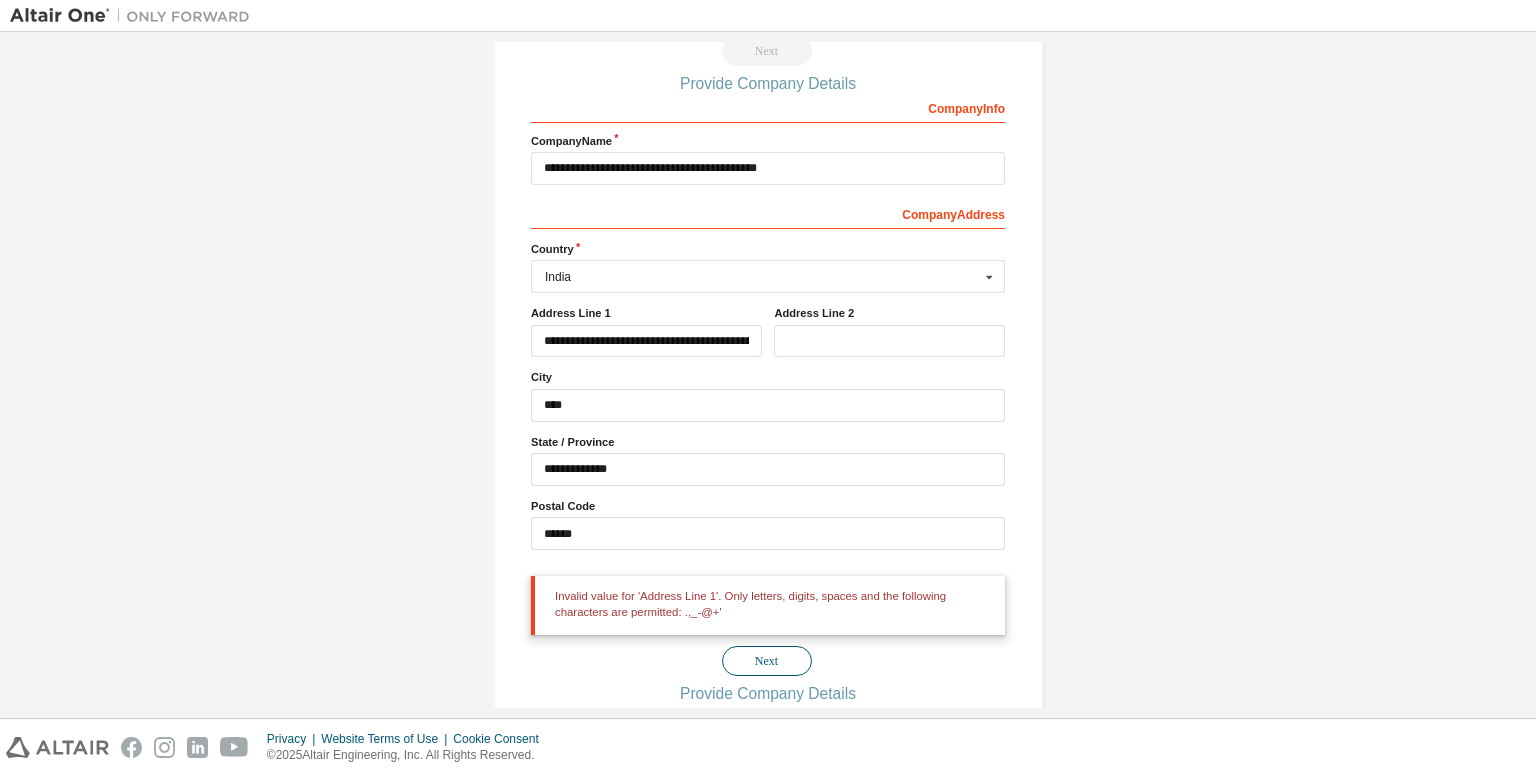 scroll, scrollTop: 0, scrollLeft: 0, axis: both 